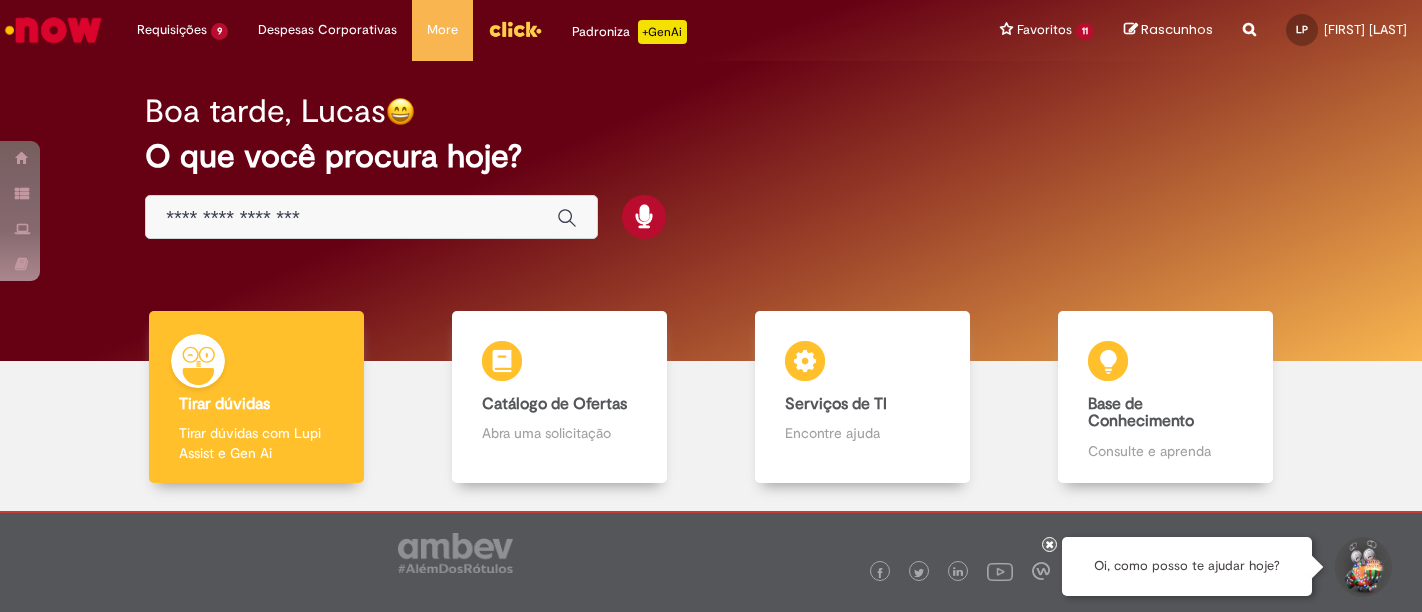scroll, scrollTop: 0, scrollLeft: 0, axis: both 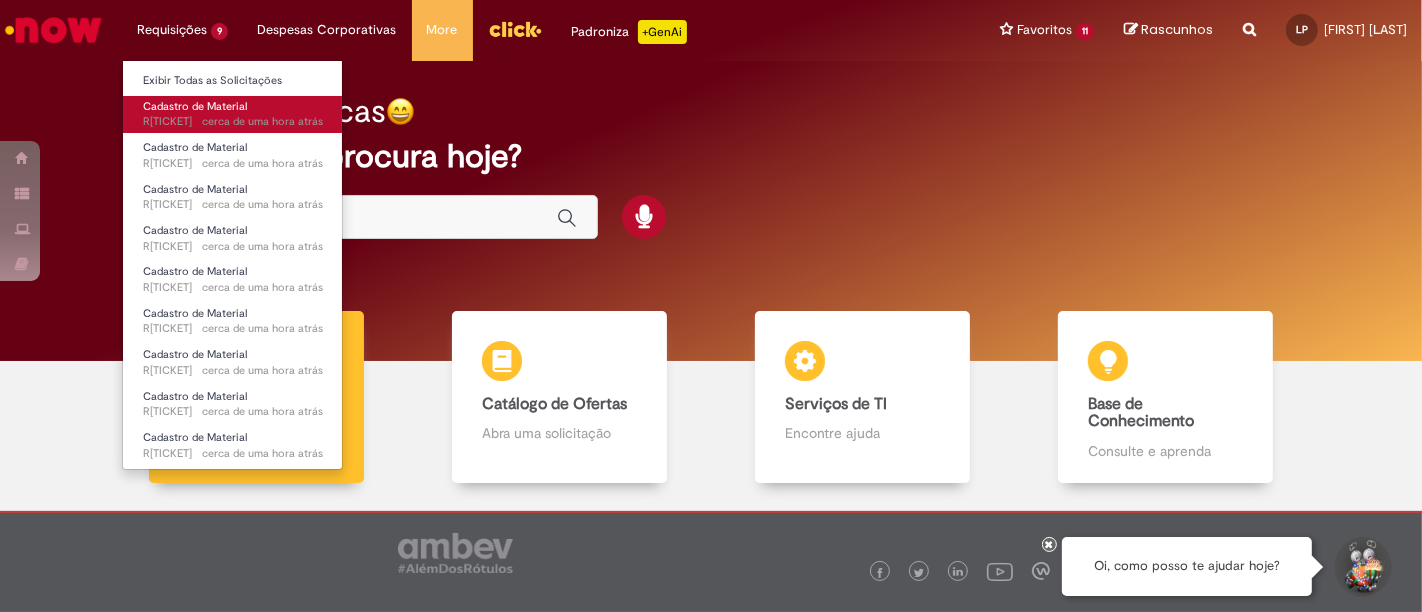 click on "Cadastro de Material
cerca de uma hora atrás cerca de uma hora atrás  R[TICKET]" at bounding box center (233, 114) 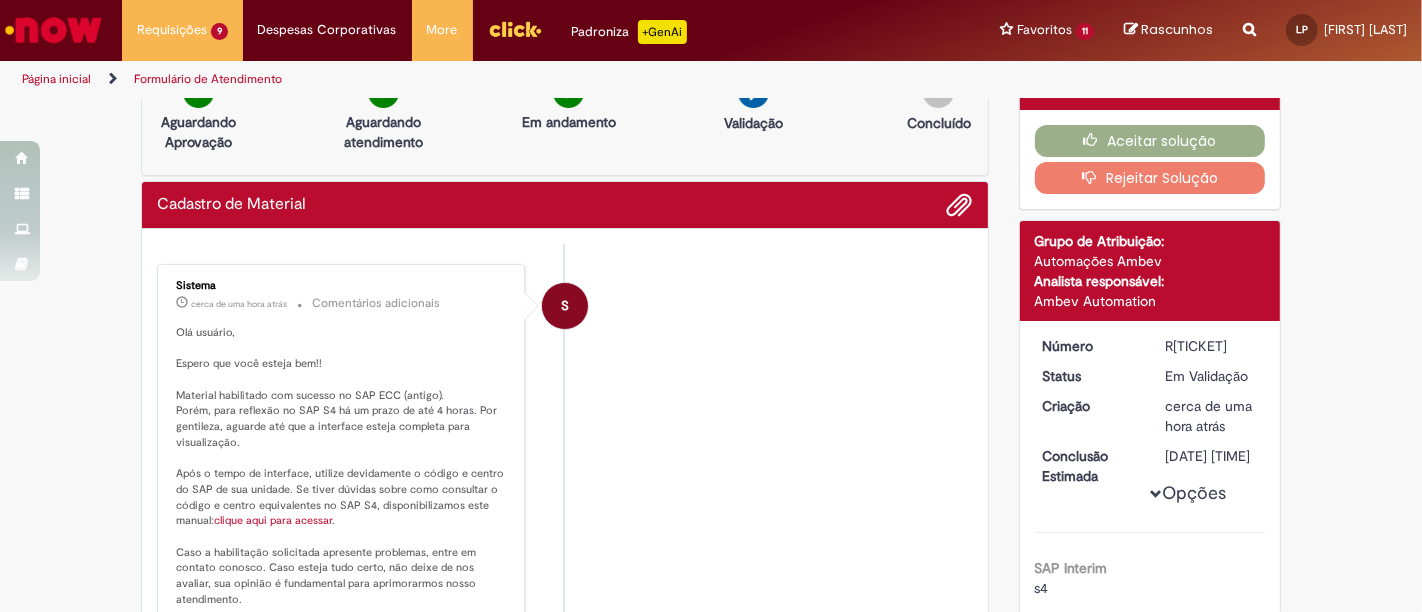 scroll, scrollTop: 0, scrollLeft: 0, axis: both 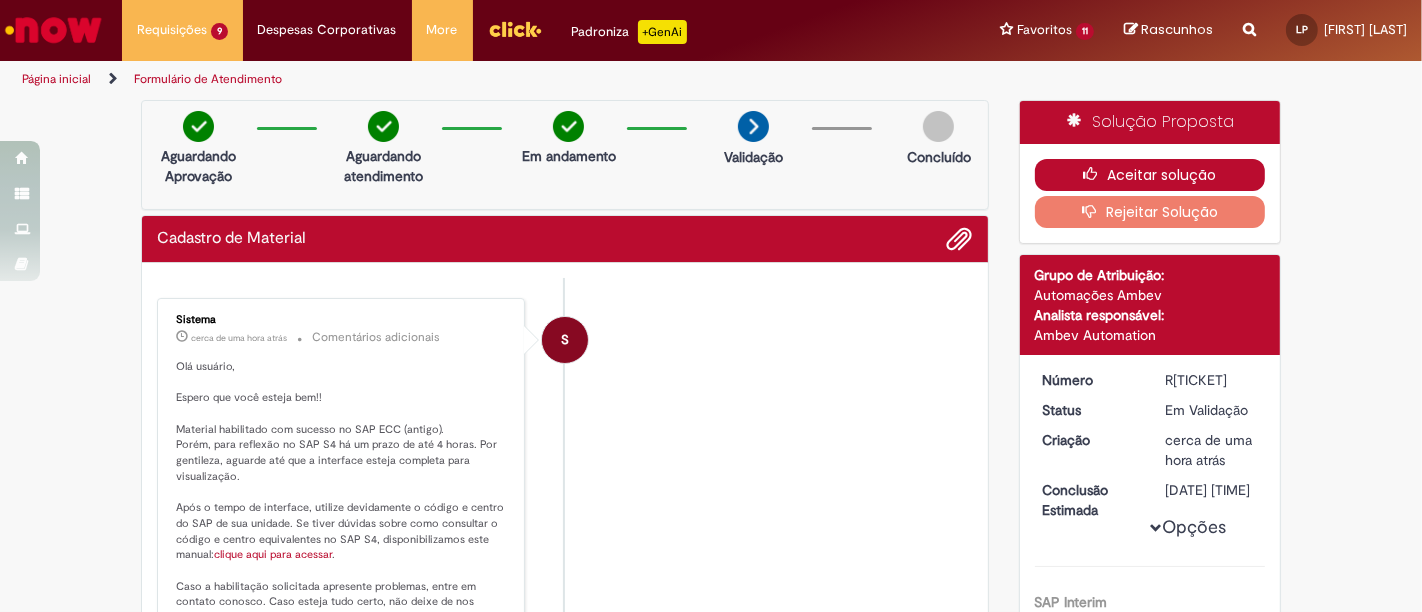 click at bounding box center (1095, 174) 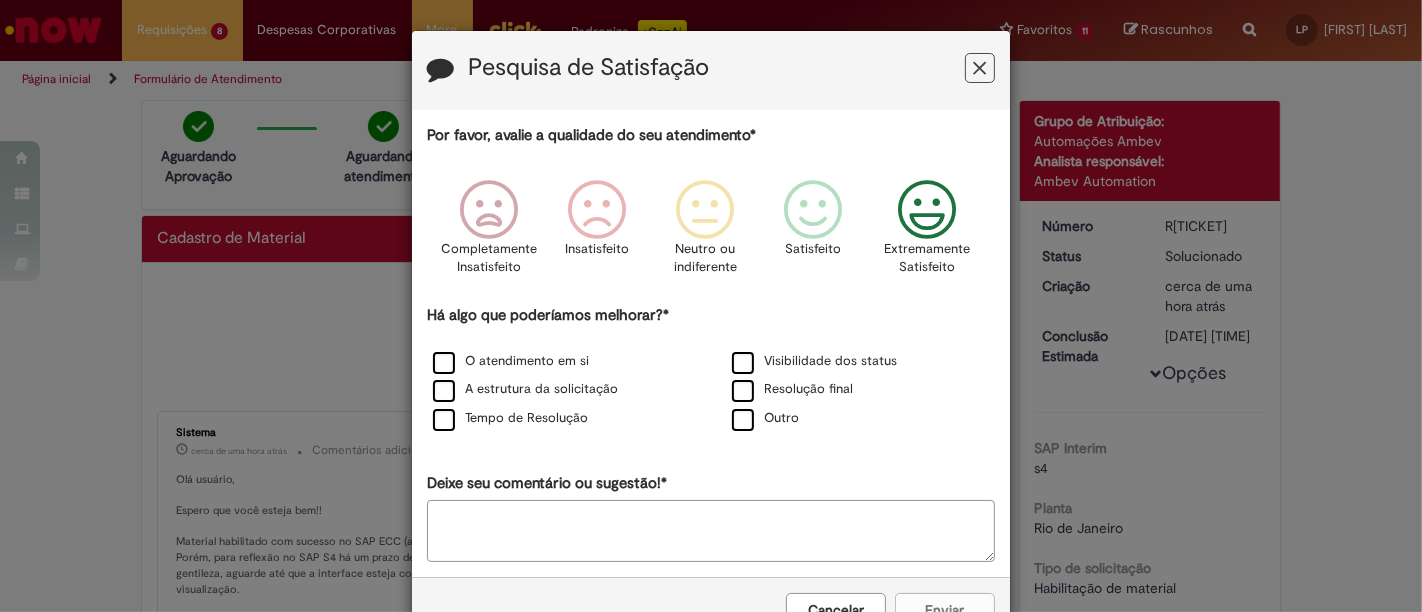 click at bounding box center [927, 210] 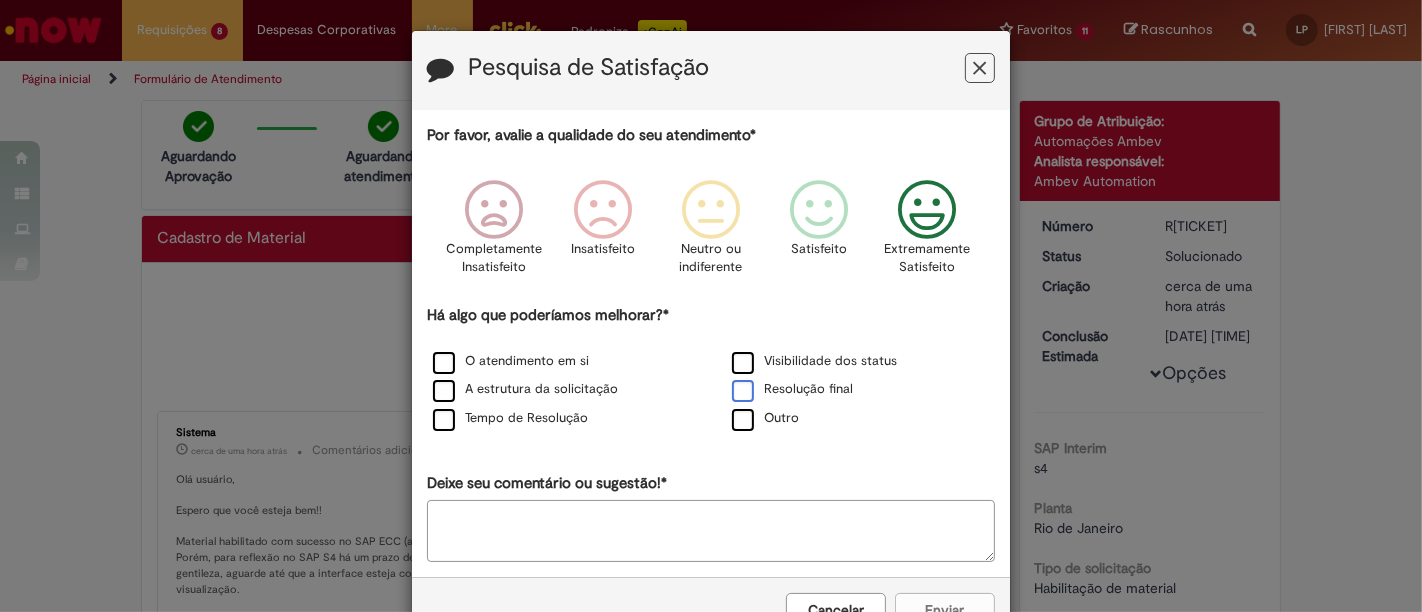 click on "Resolução final" at bounding box center (792, 389) 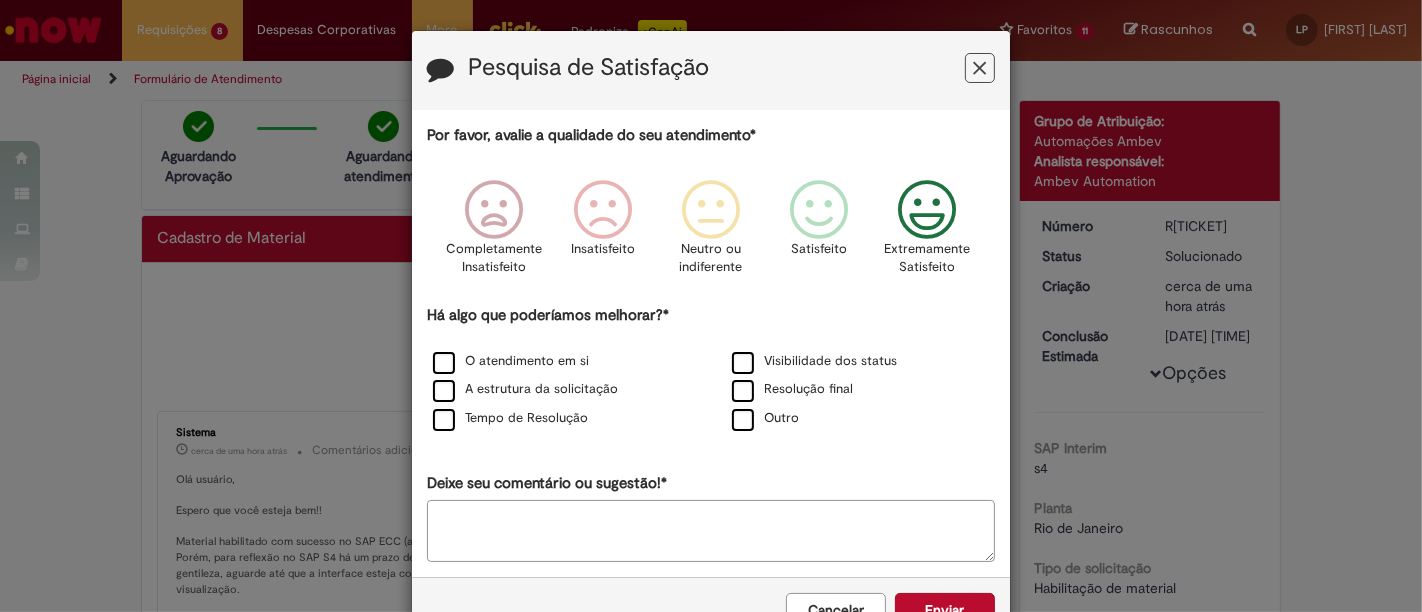 click on "Deixe seu comentário ou sugestão!*" at bounding box center [711, 531] 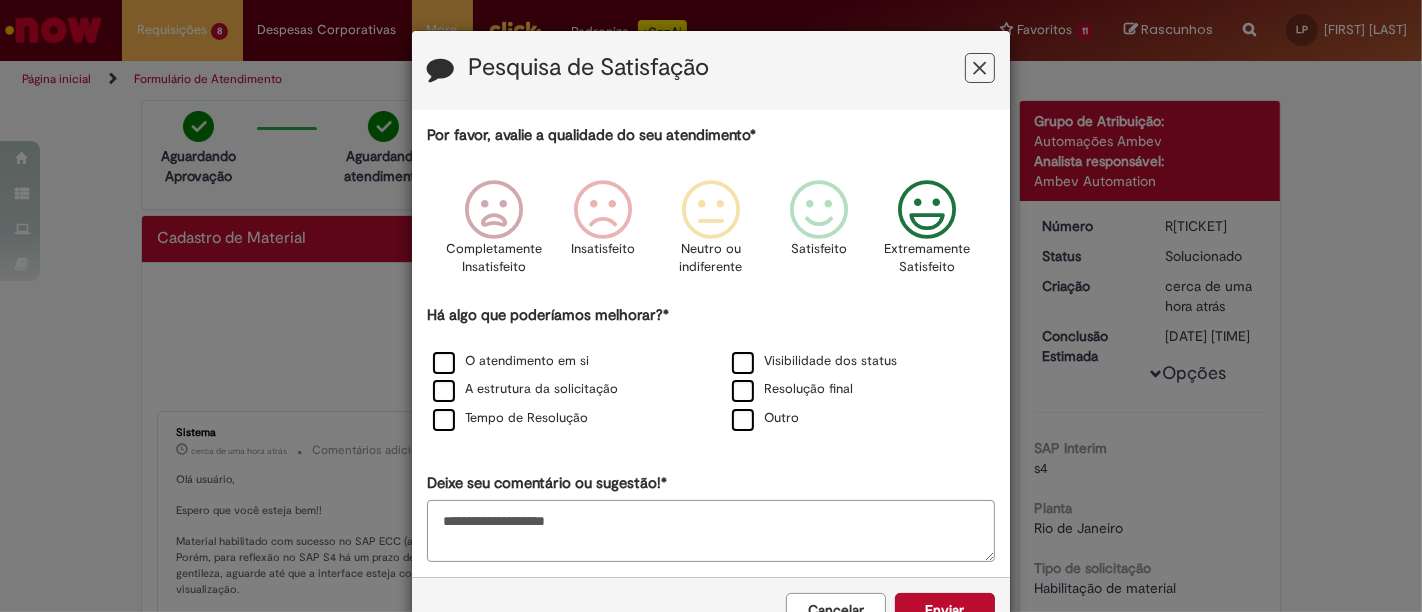drag, startPoint x: 431, startPoint y: 520, endPoint x: 646, endPoint y: 530, distance: 215.23244 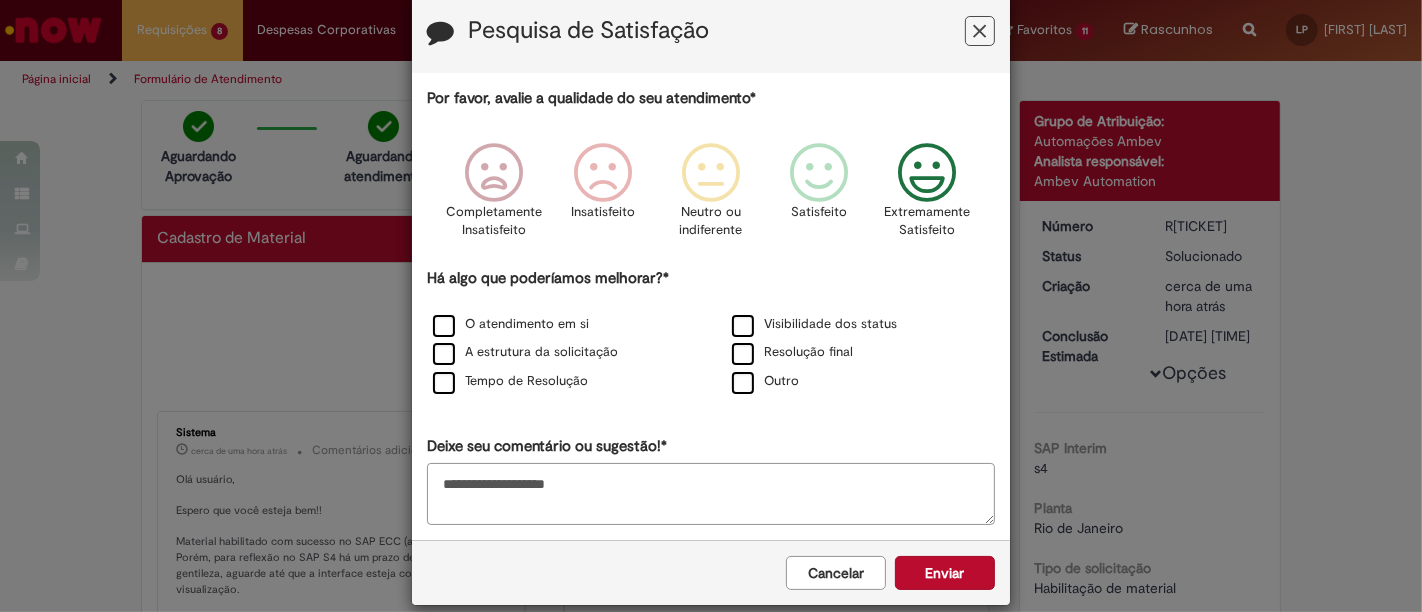 scroll, scrollTop: 58, scrollLeft: 0, axis: vertical 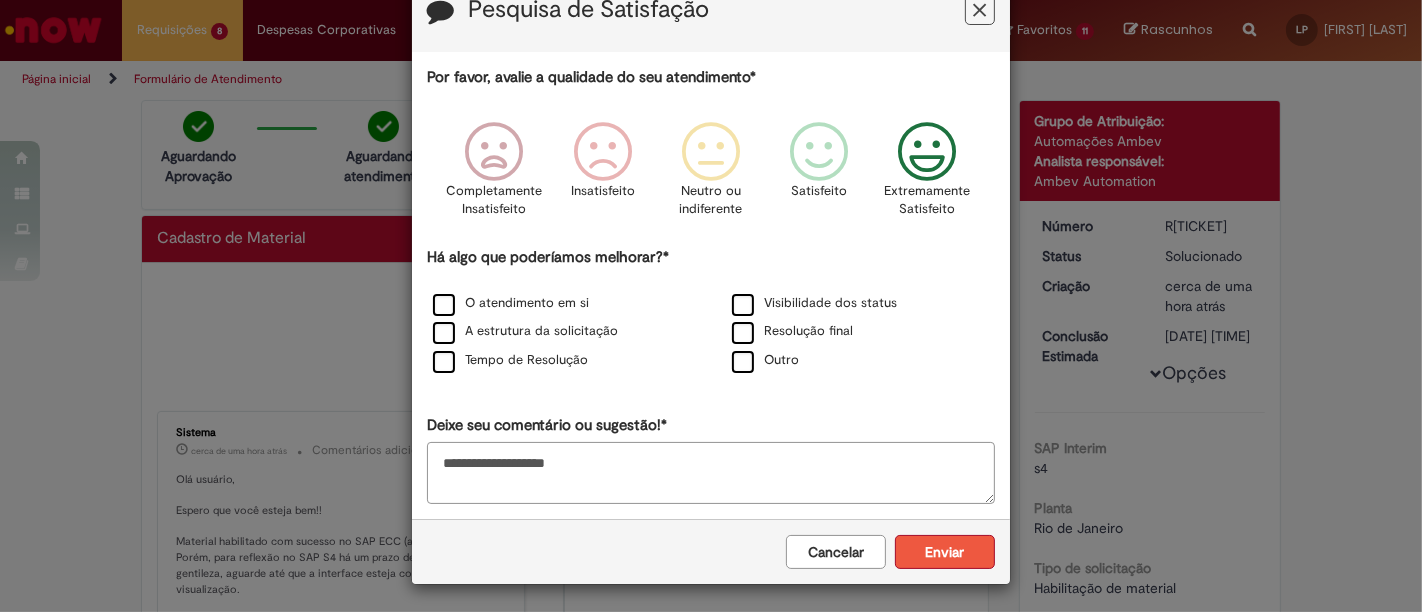 type on "**********" 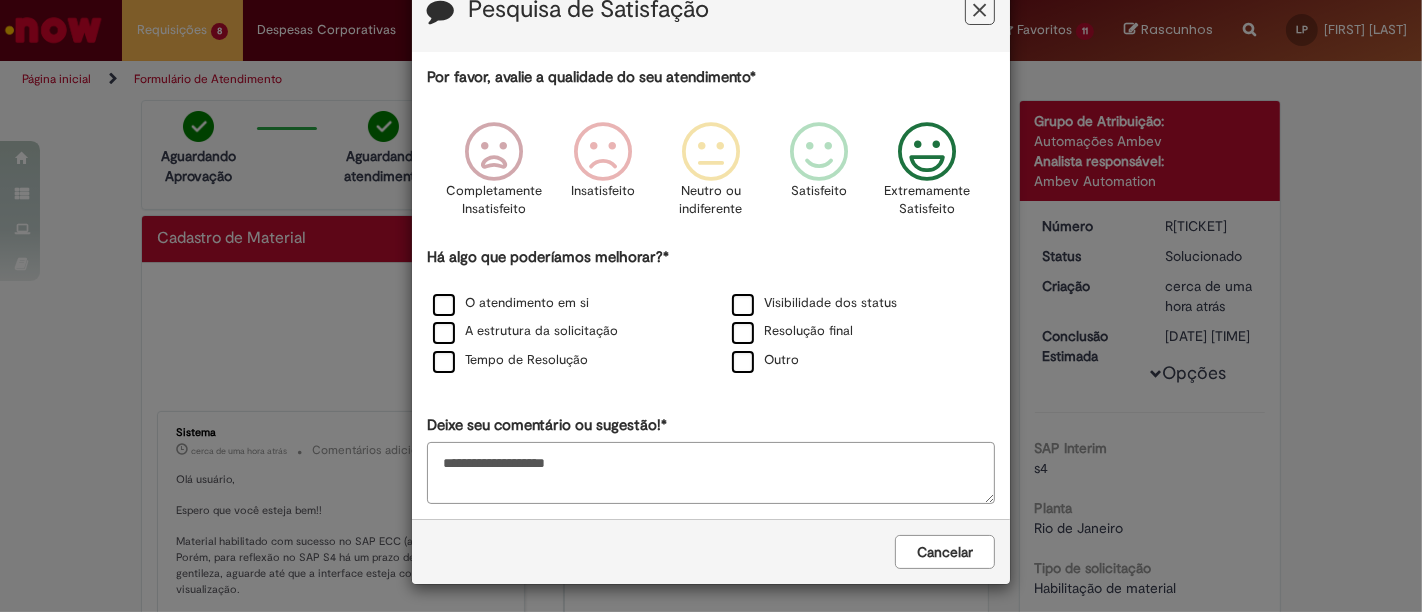 scroll, scrollTop: 0, scrollLeft: 0, axis: both 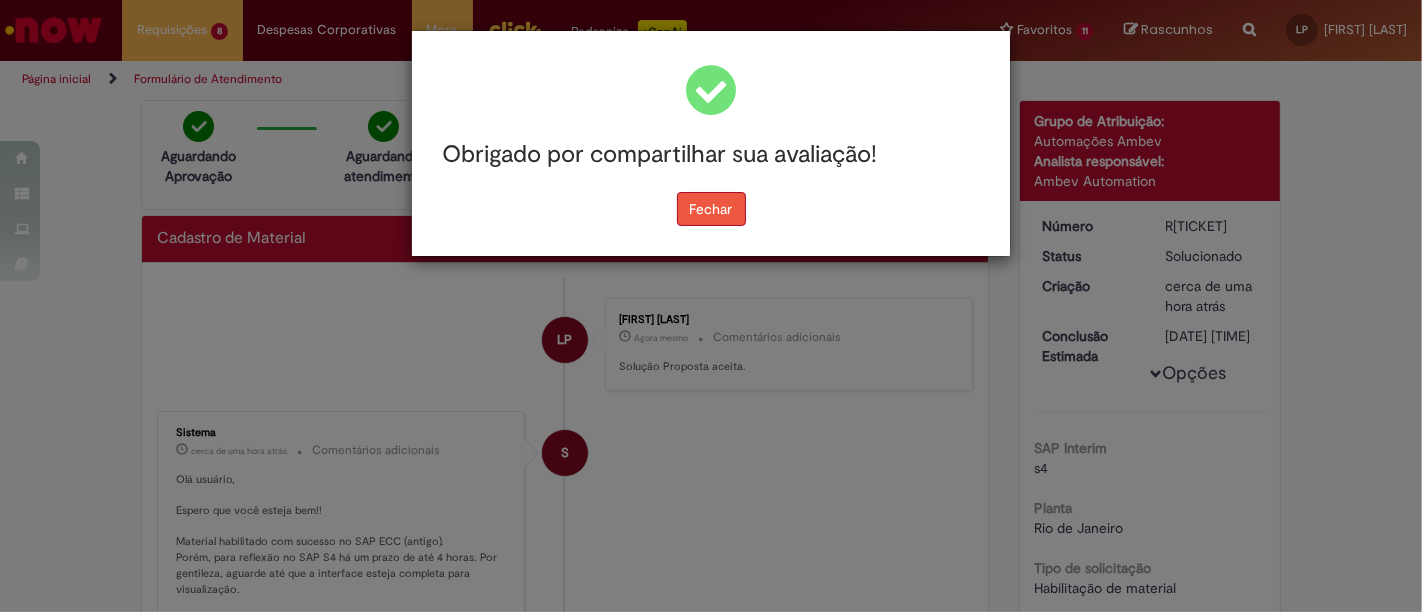 click on "Fechar" at bounding box center (711, 209) 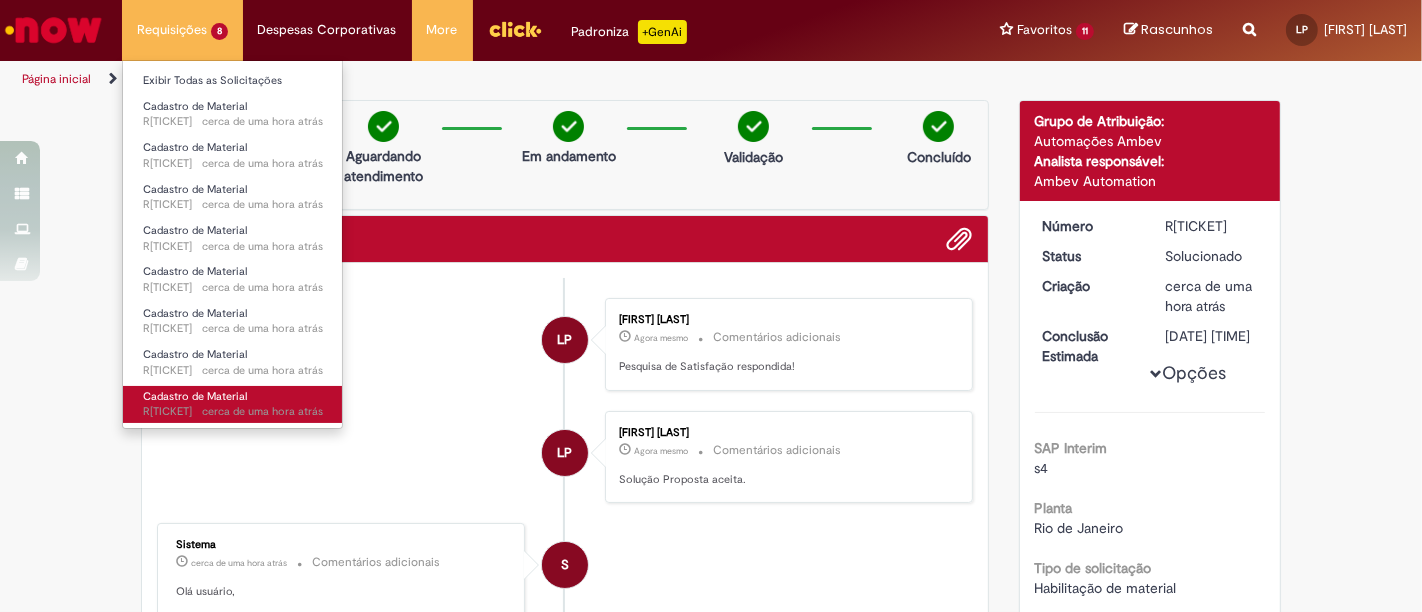 click on "Cadastro de Material
cerca de uma hora atrás cerca de uma hora atrás  R[TICKET]" at bounding box center (233, 404) 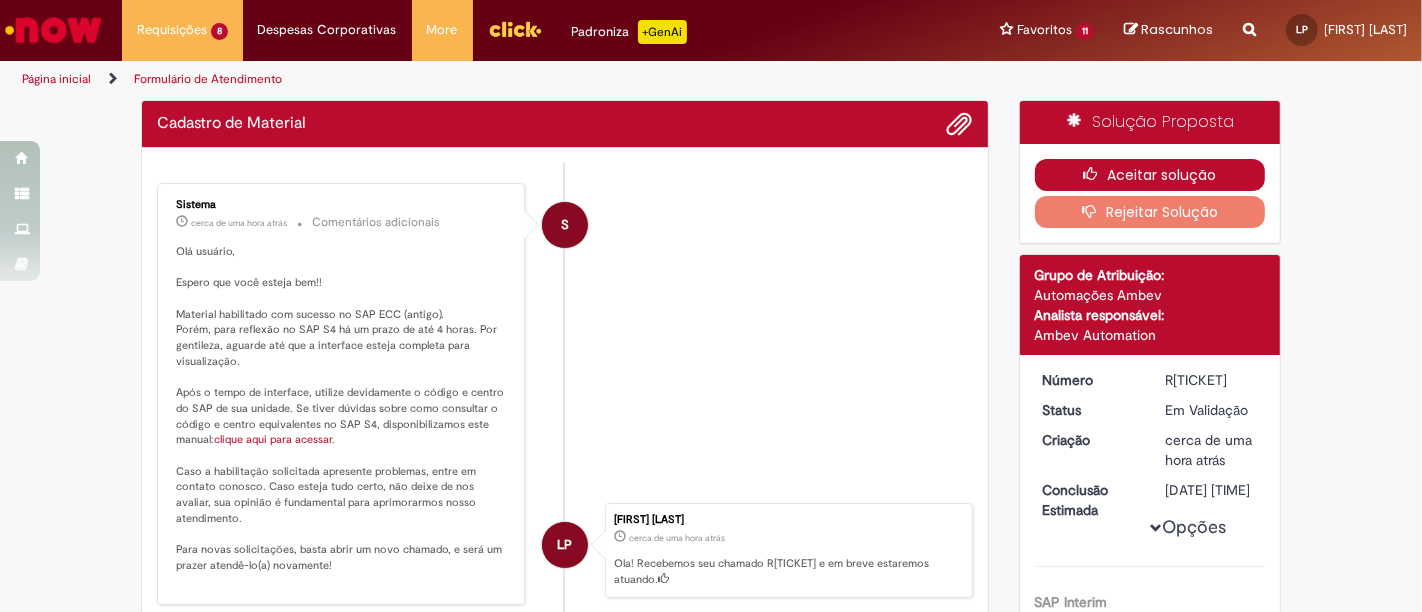 click at bounding box center [1095, 174] 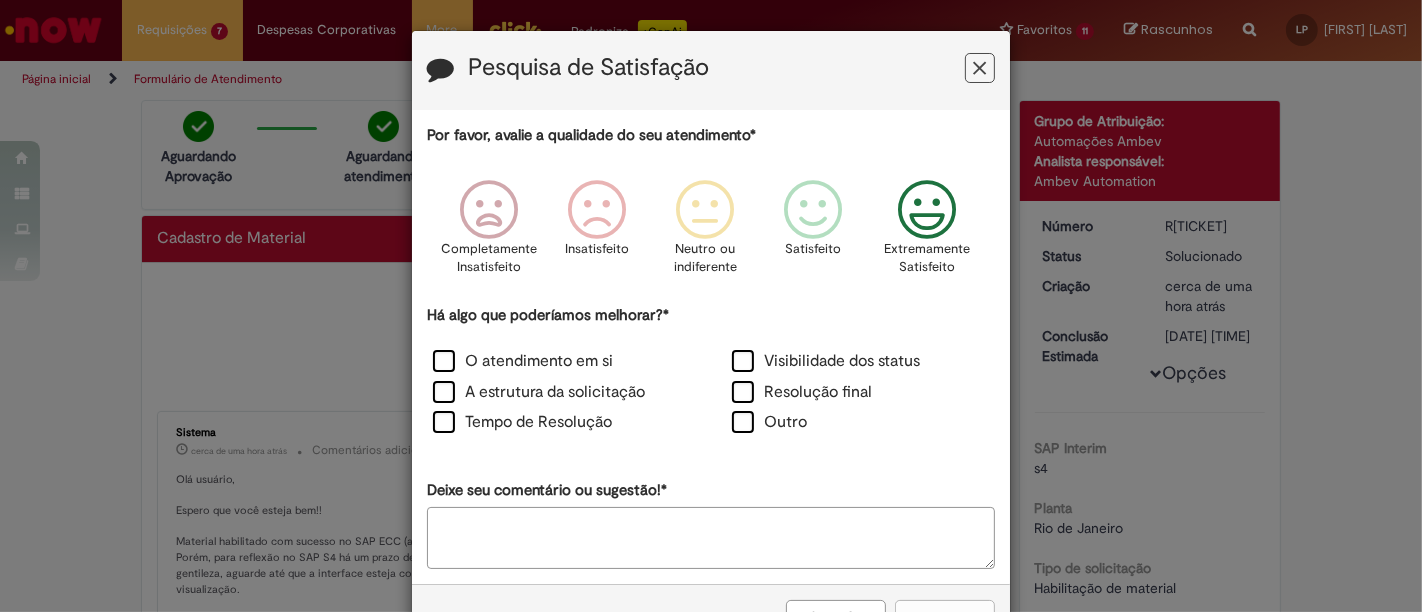 click at bounding box center (927, 210) 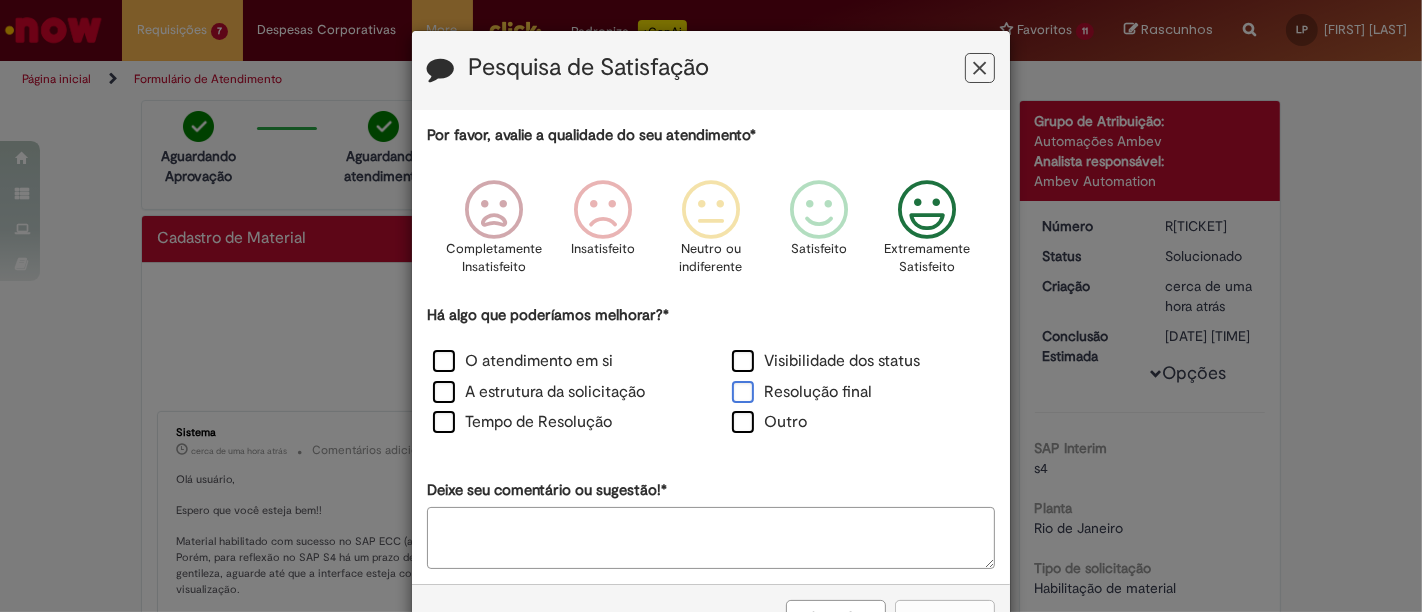 click on "Resolução final" at bounding box center [802, 392] 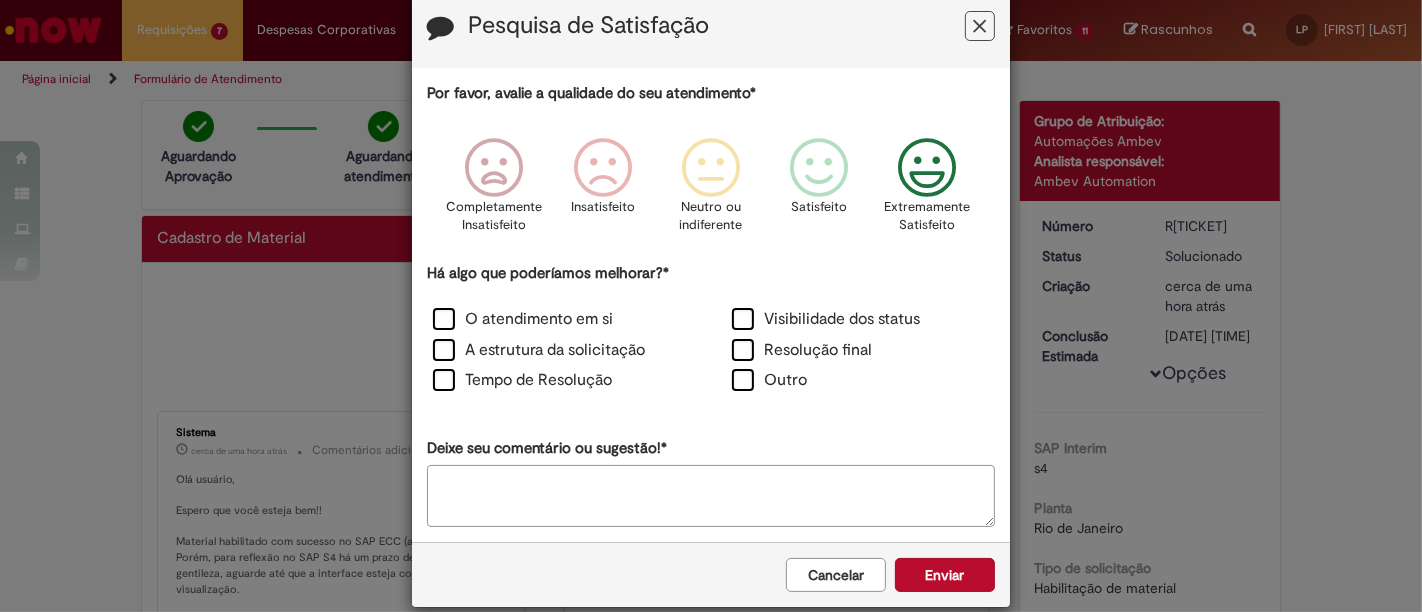scroll, scrollTop: 65, scrollLeft: 0, axis: vertical 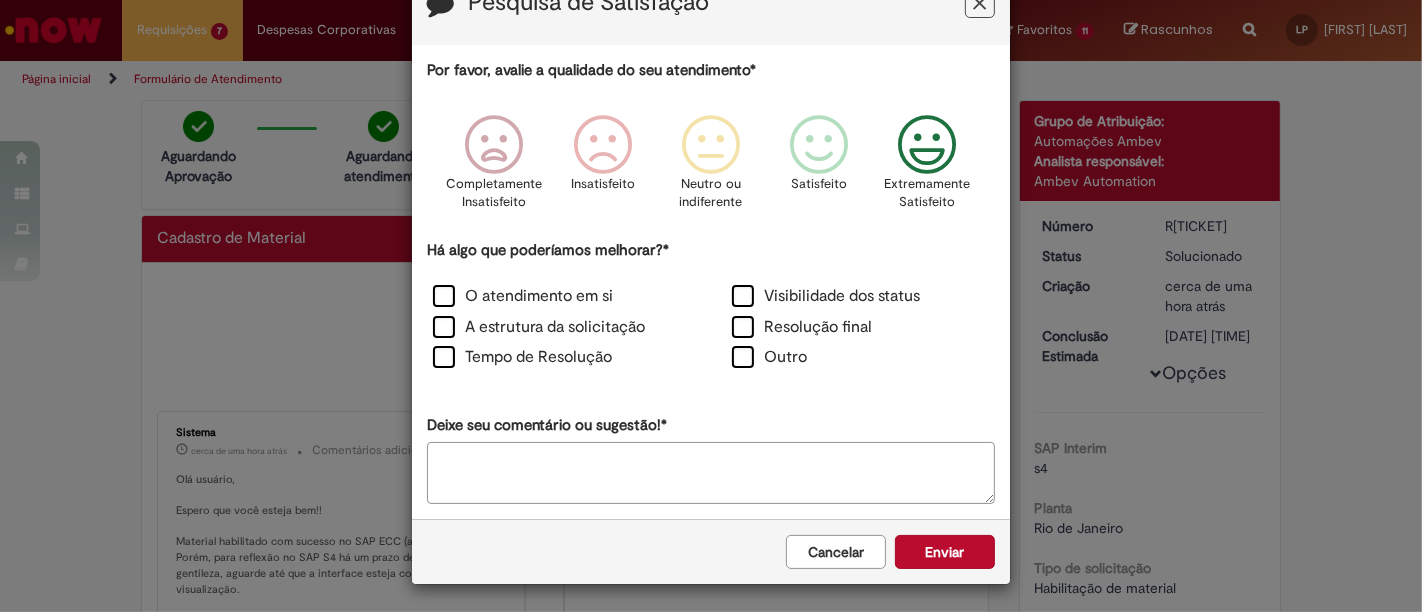click on "Deixe seu comentário ou sugestão!*" at bounding box center (711, 473) 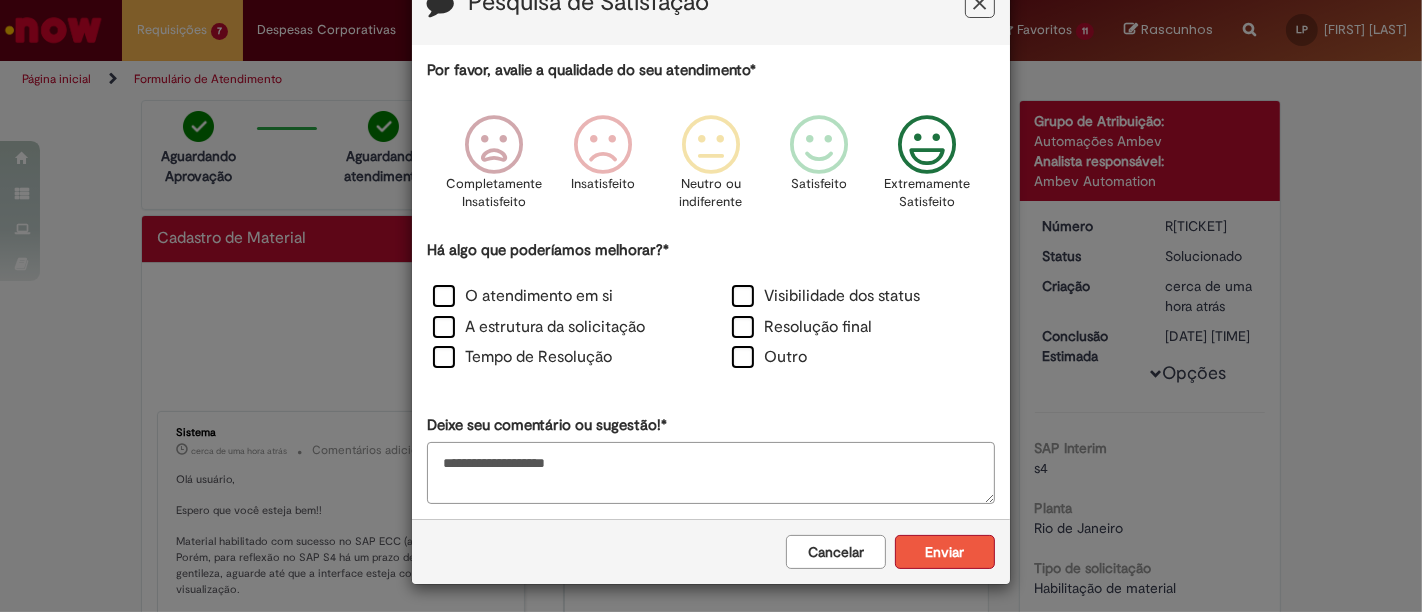 type on "**********" 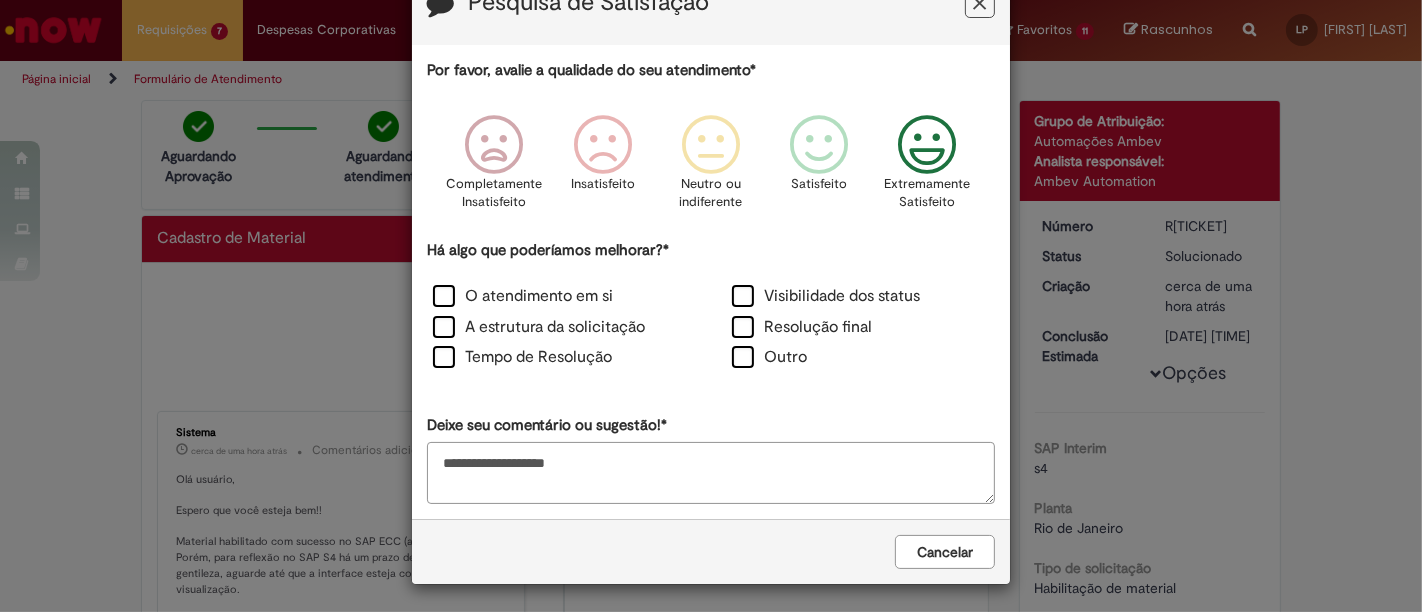 scroll, scrollTop: 0, scrollLeft: 0, axis: both 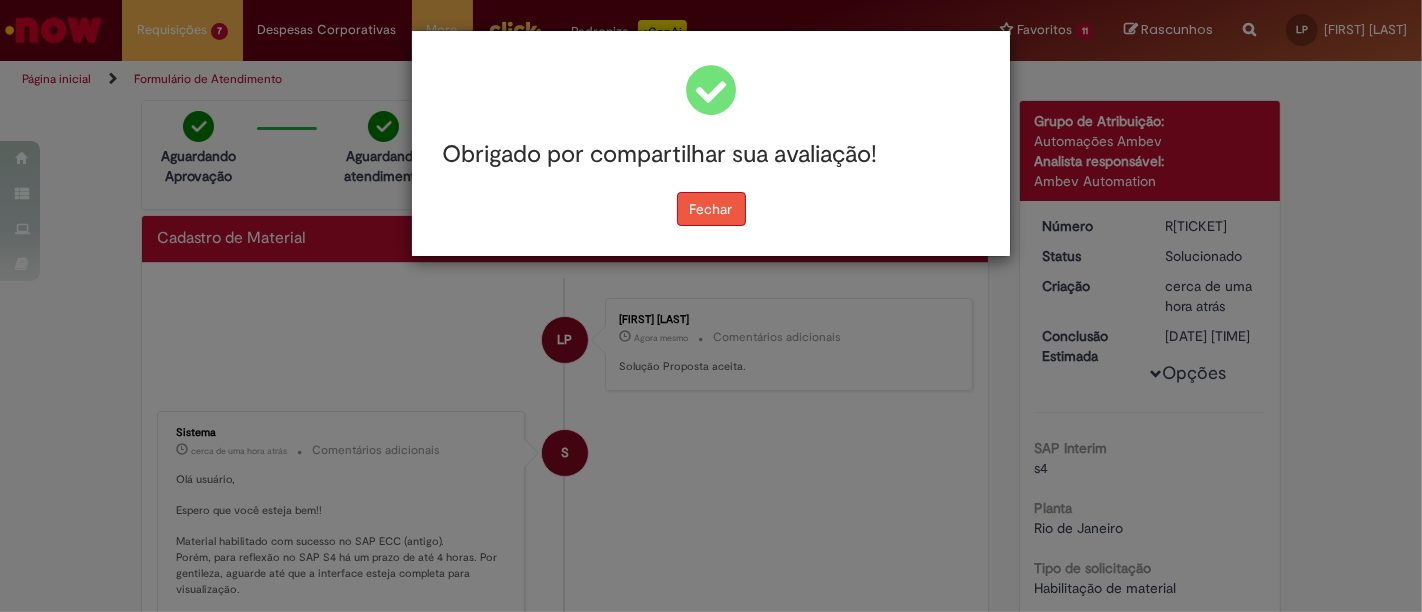 click on "Fechar" at bounding box center (711, 209) 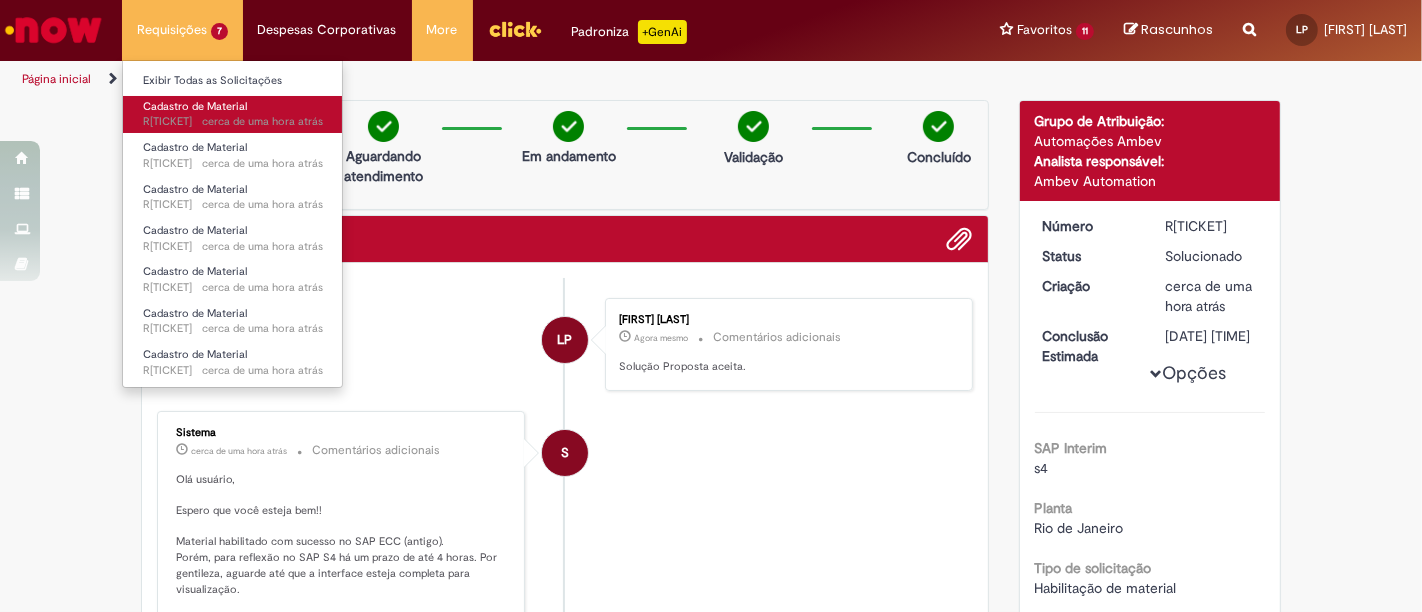 click on "Cadastro de Material
cerca de uma hora atrás cerca de uma hora atrás  R[TICKET]" at bounding box center (233, 114) 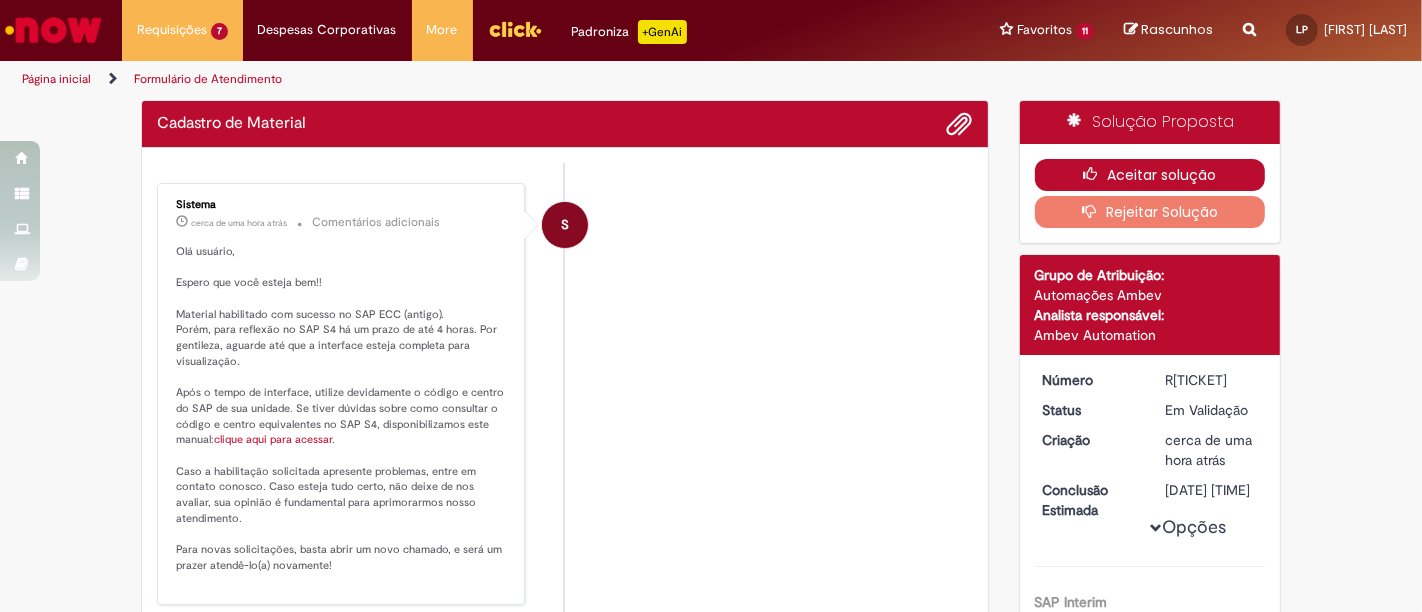 click at bounding box center (1095, 174) 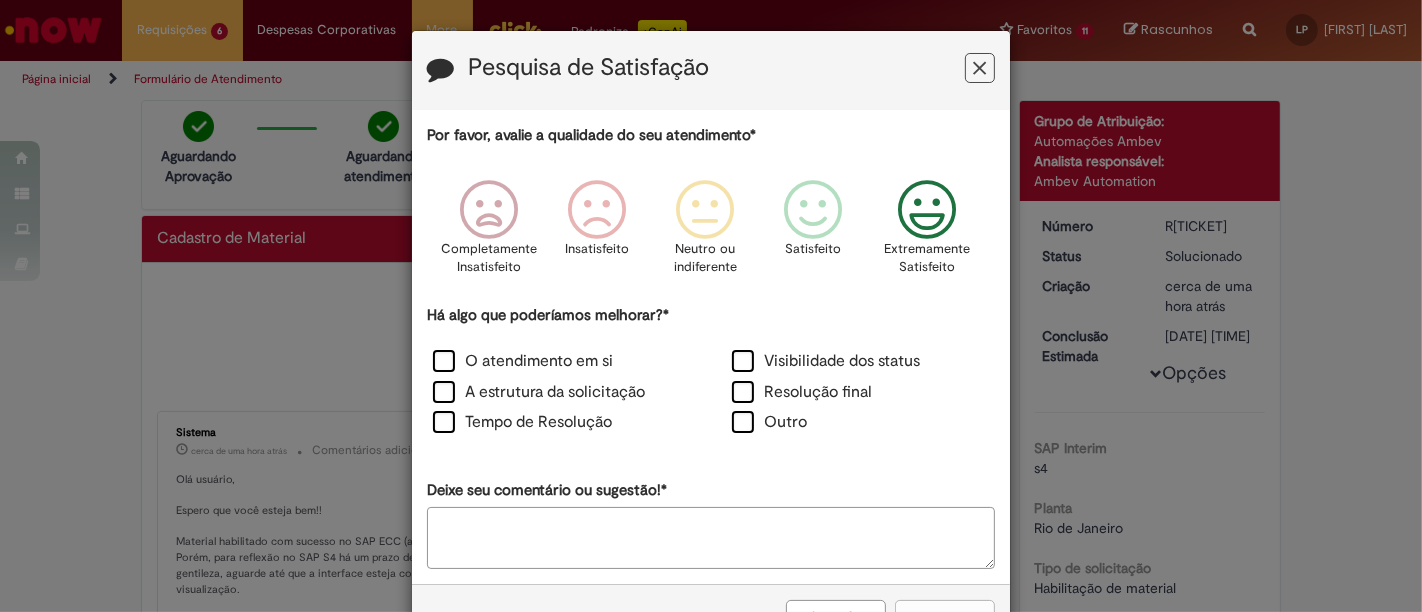 click at bounding box center (927, 210) 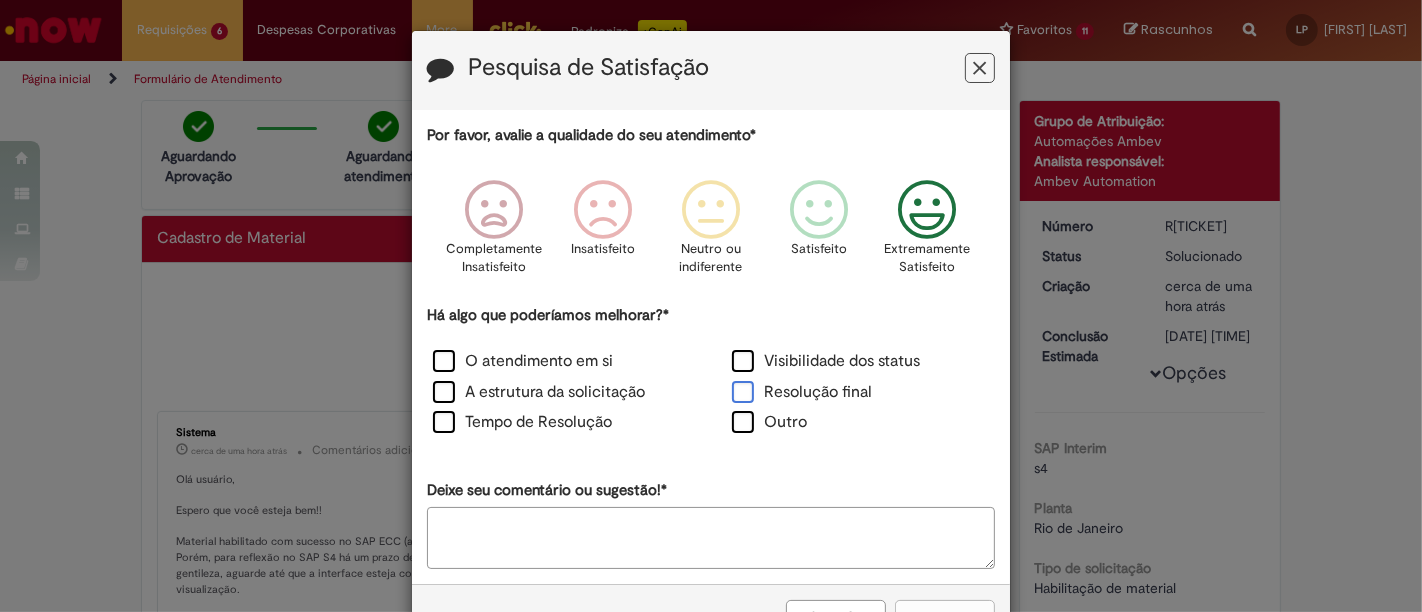 click on "Resolução final" at bounding box center [802, 392] 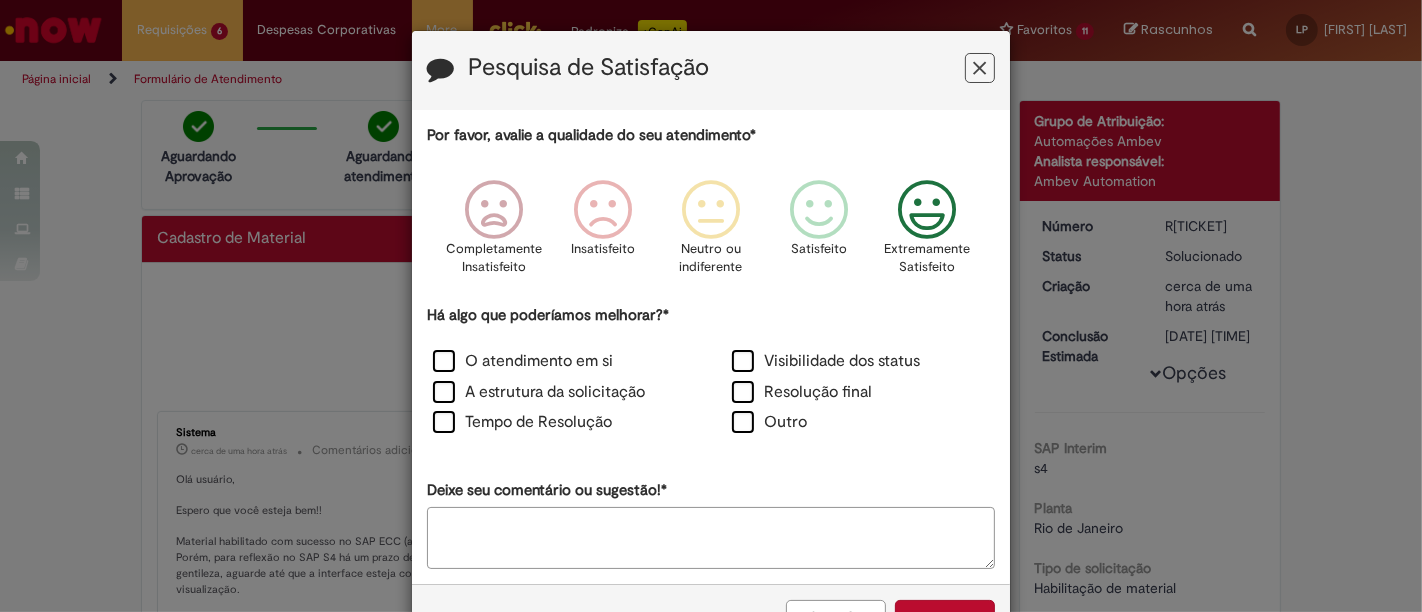 click on "Deixe seu comentário ou sugestão!*" at bounding box center (711, 538) 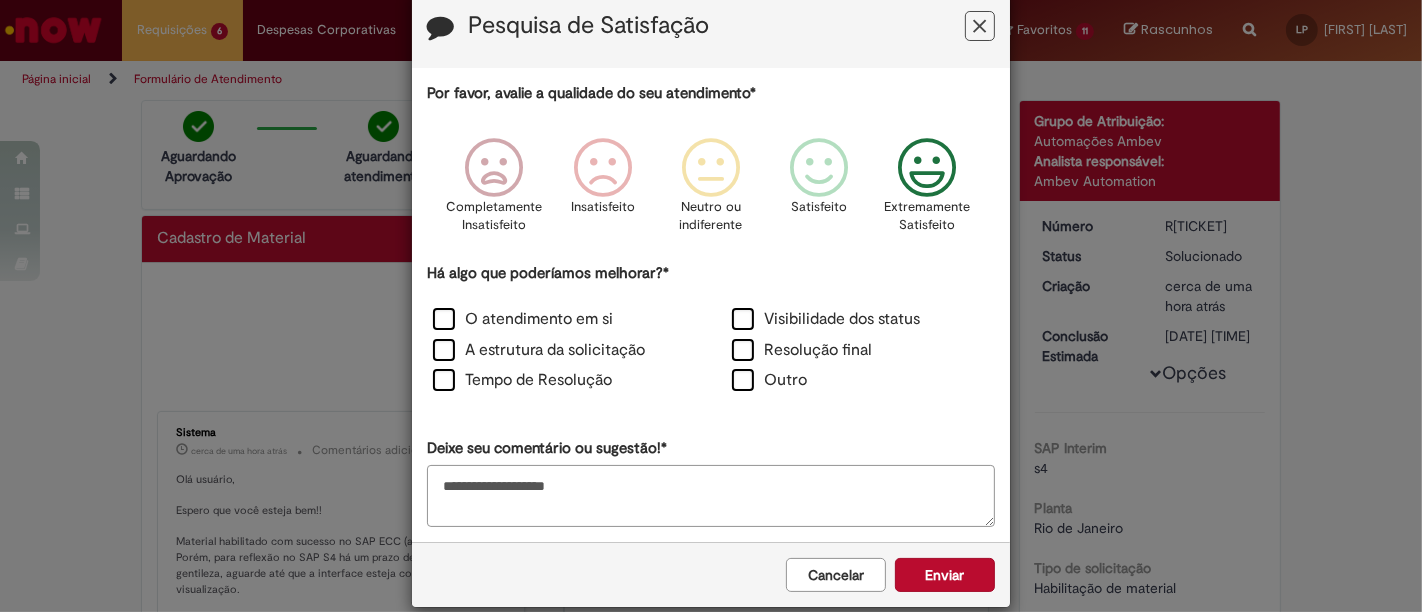 scroll, scrollTop: 65, scrollLeft: 0, axis: vertical 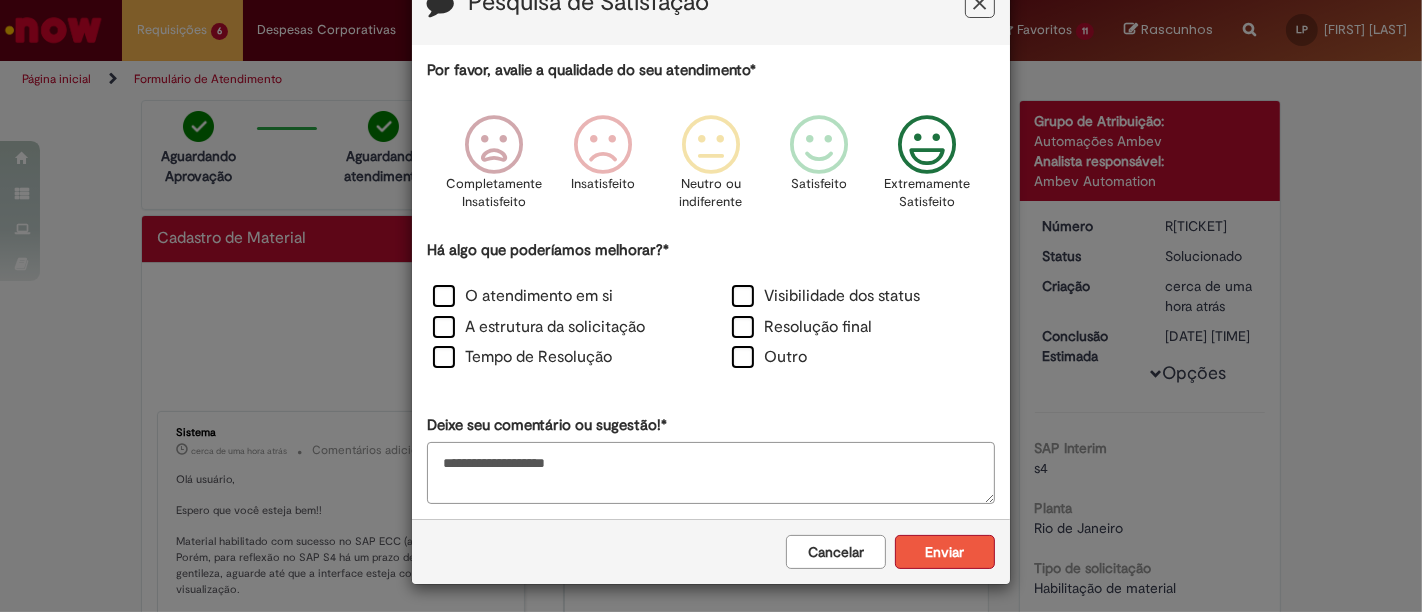 type on "**********" 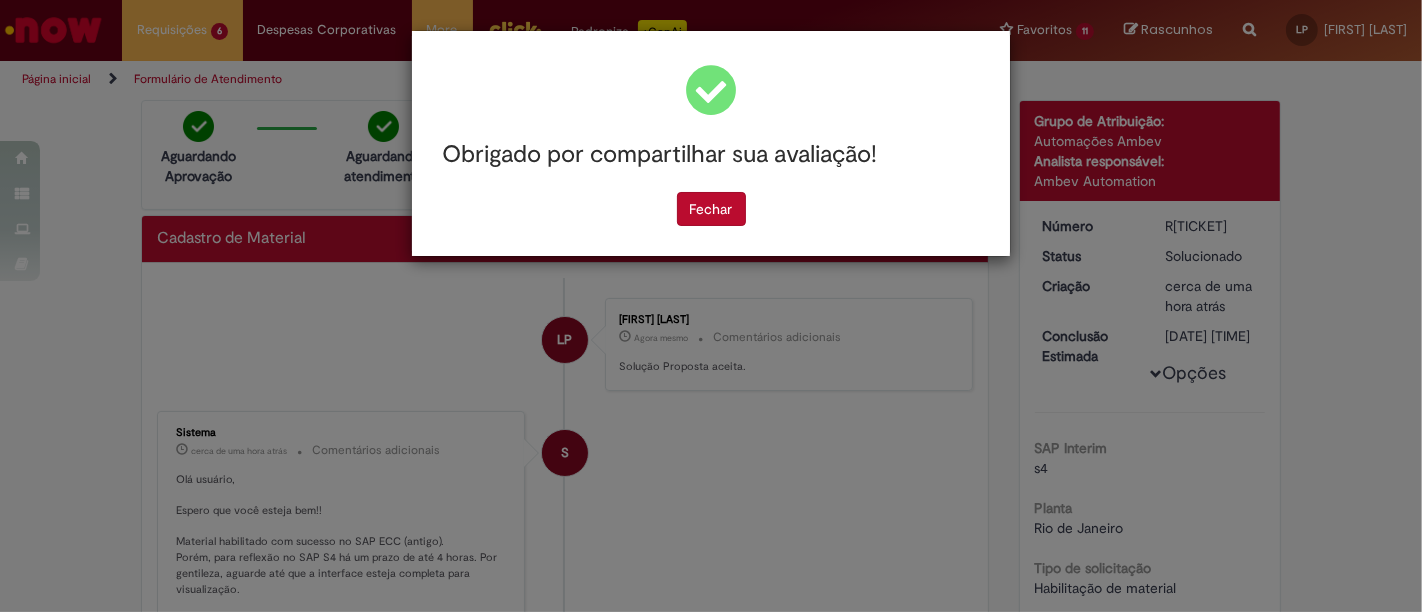 scroll, scrollTop: 0, scrollLeft: 0, axis: both 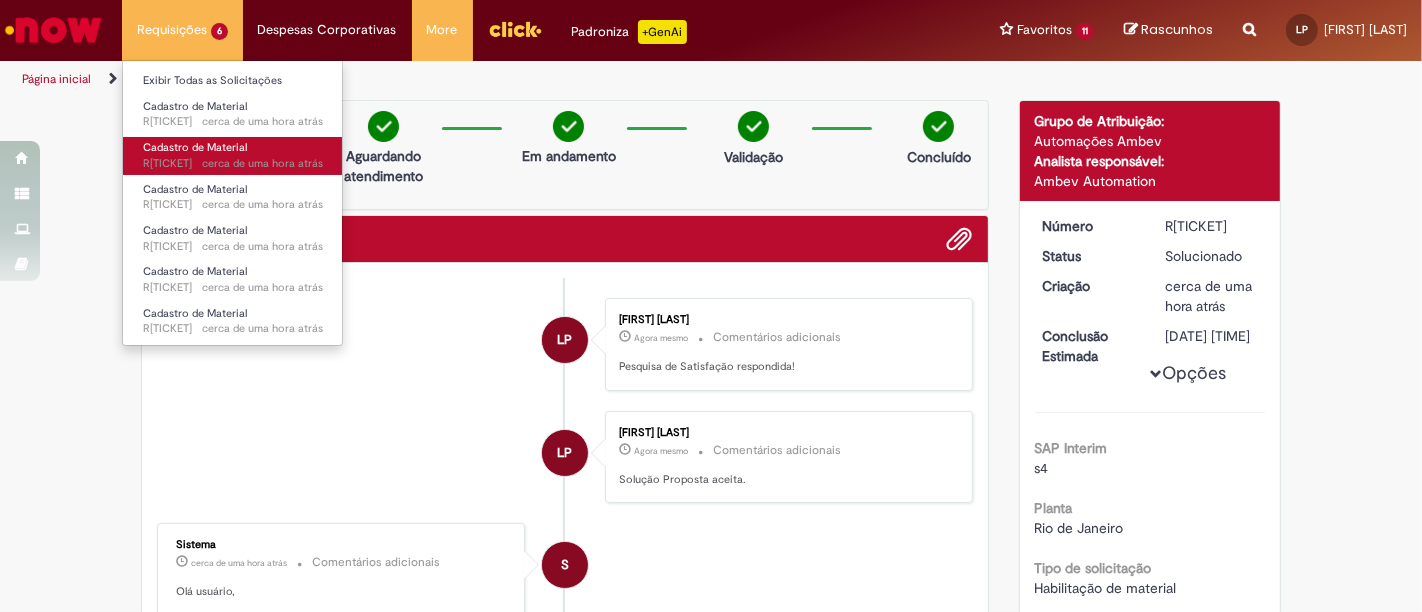 click on "cerca de uma hora atrás" at bounding box center [262, 163] 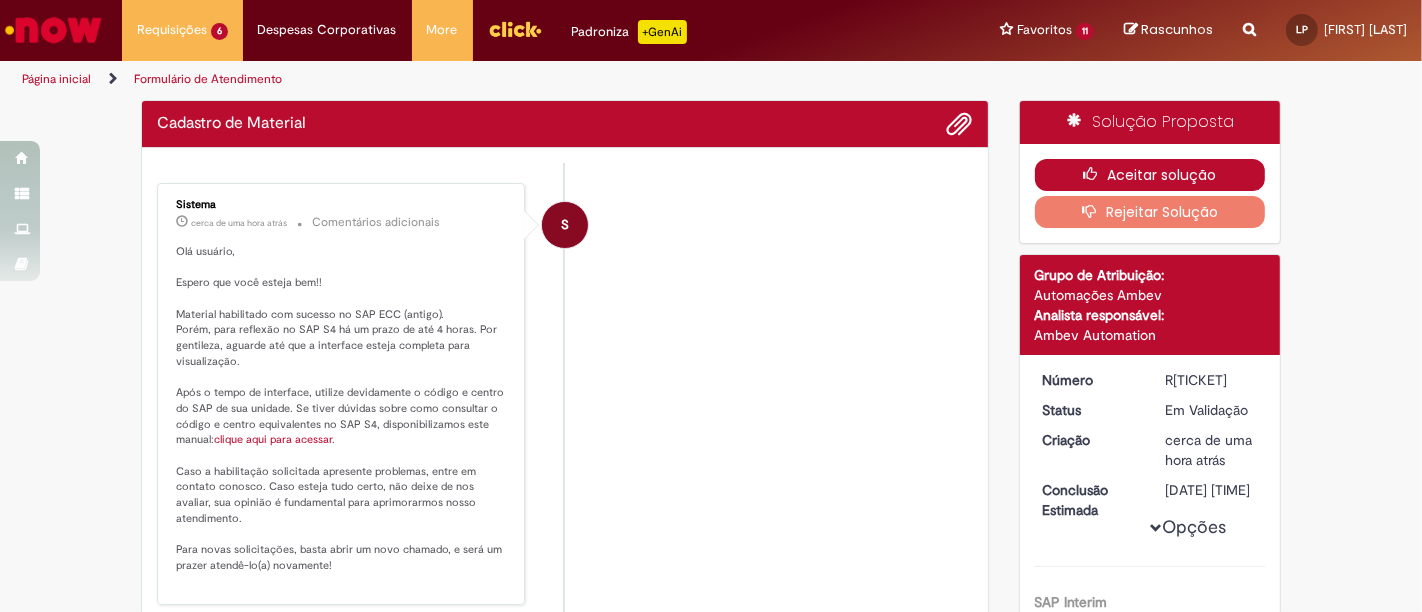 click at bounding box center [1095, 174] 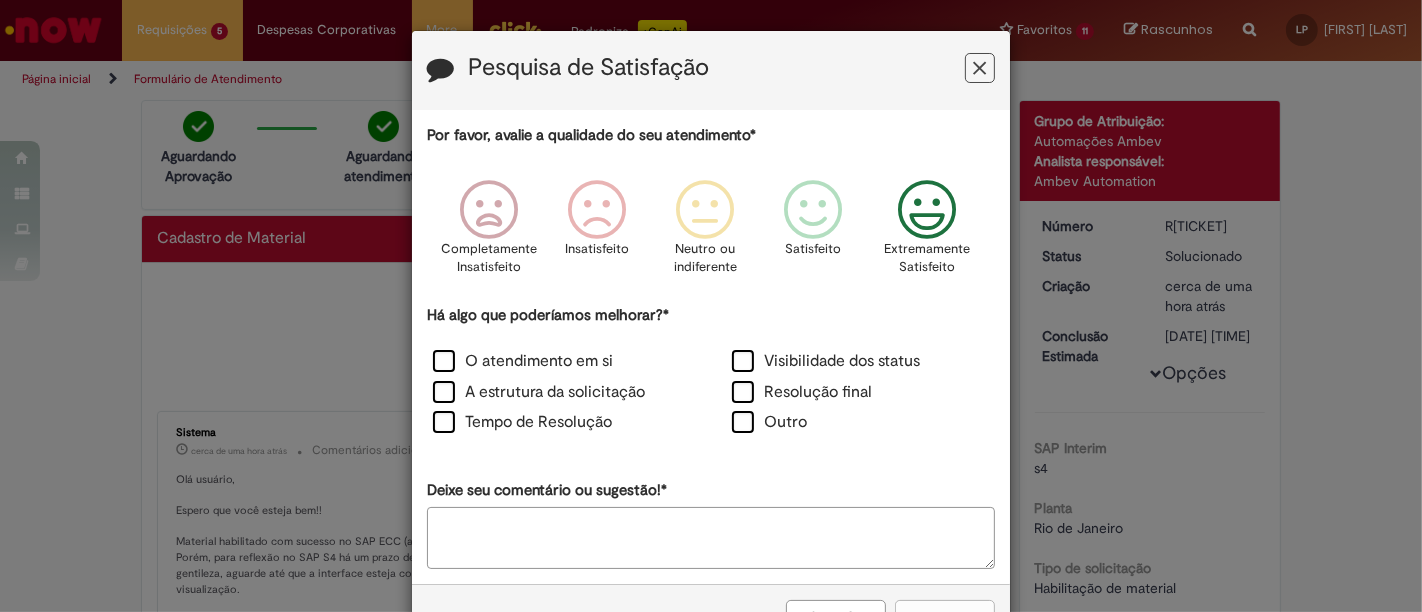 click at bounding box center (927, 210) 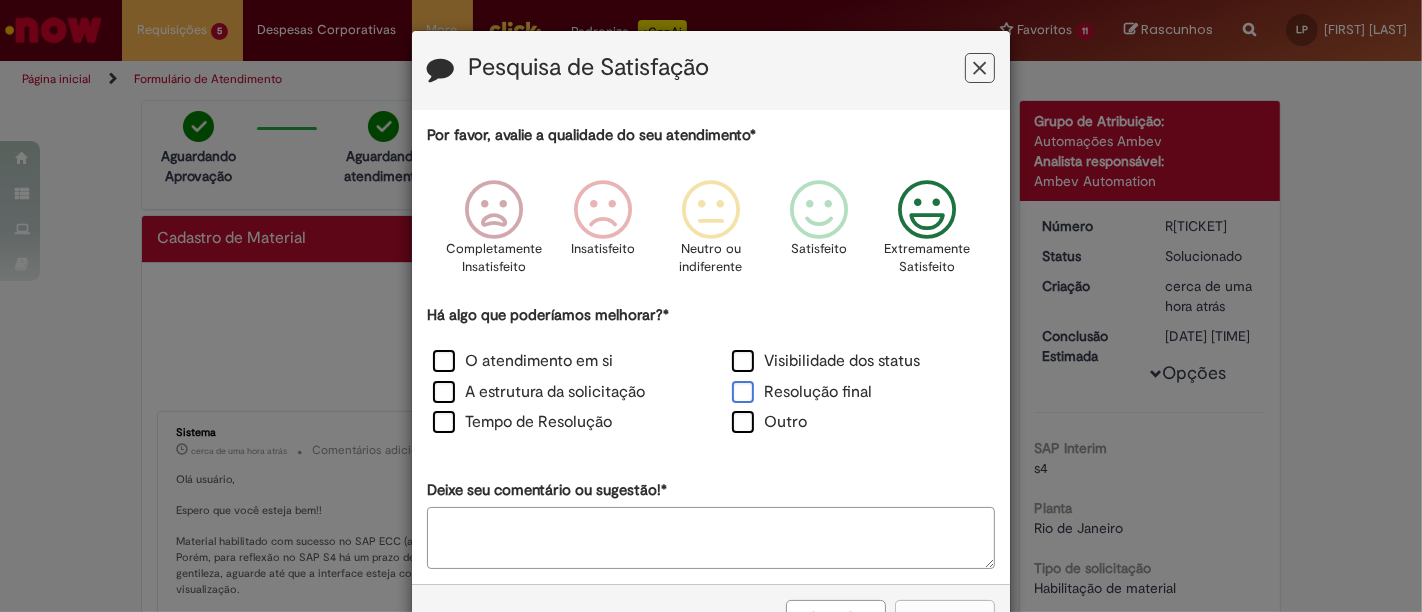 click on "Resolução final" at bounding box center [802, 392] 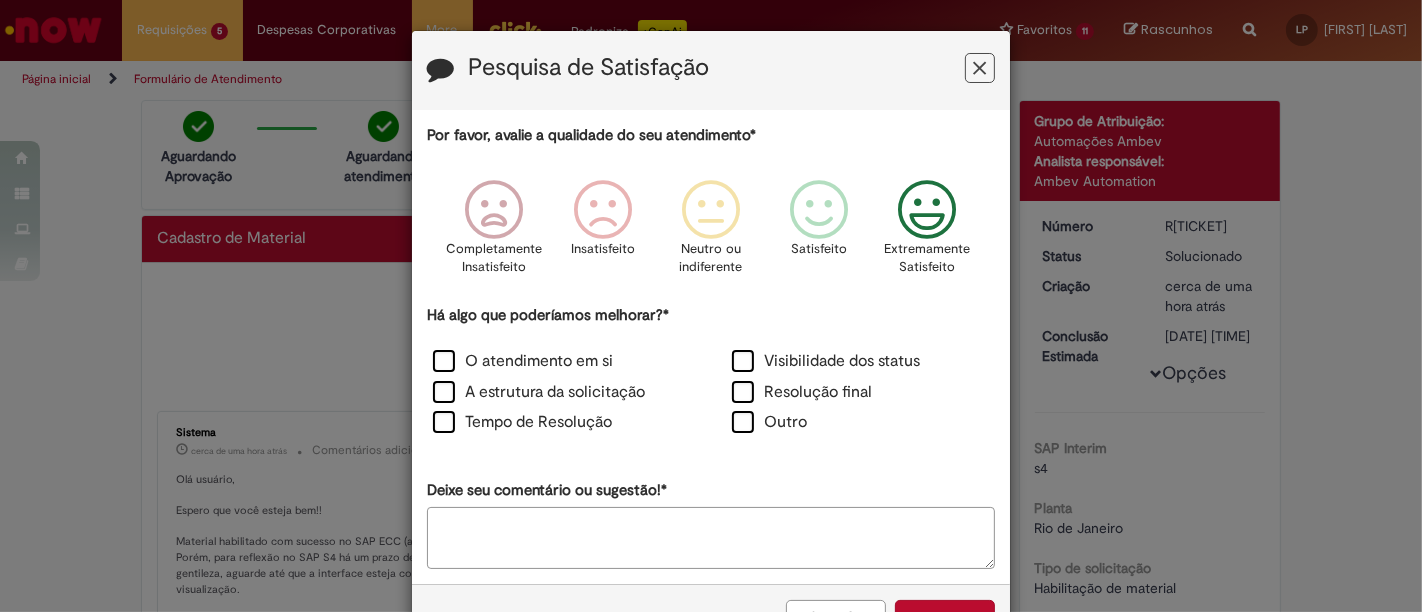 click on "Por favor, avalie a qualidade do seu atendimento*
Completamente Insatisfeito
Insatisfeito
Neutro ou indiferente
Satisfeito
Extremamente Satisfeito
Há algo que poderíamos melhorar?*
O atendimento em si
Visibilidade dos status
A estrutura da solicitação
Resolução final
Tempo de Resolução
Outro
Deixe seu comentário ou sugestão!*" at bounding box center [711, 346] 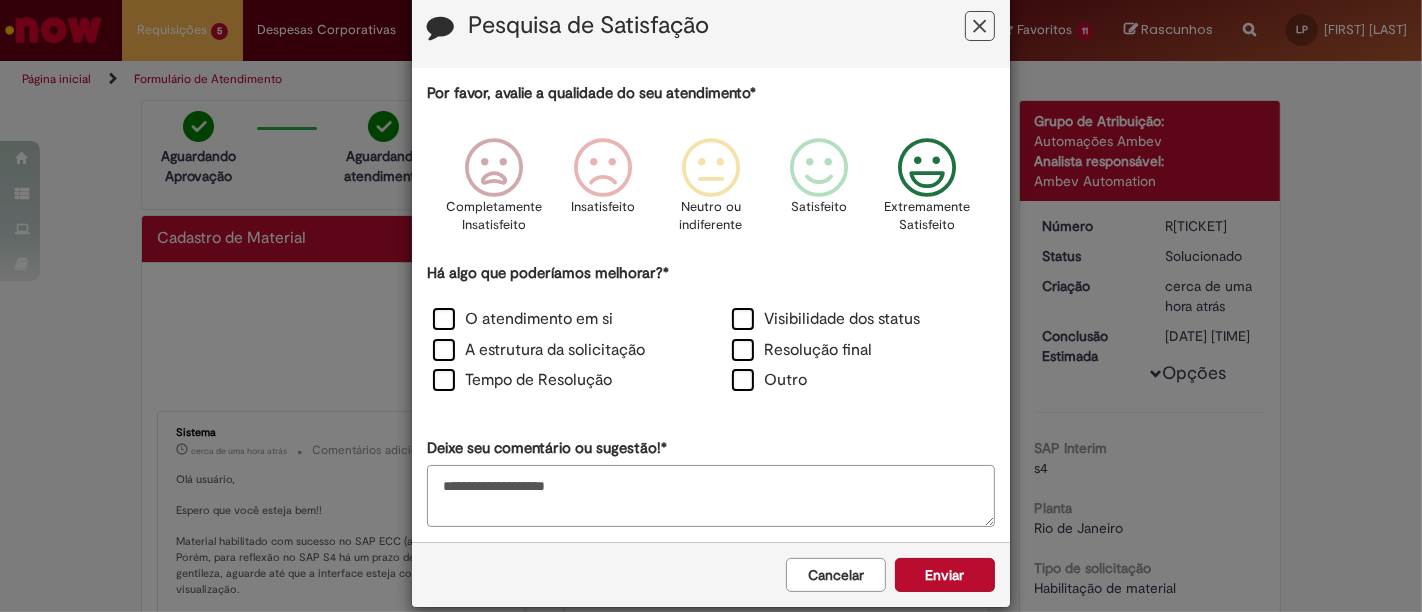 scroll, scrollTop: 65, scrollLeft: 0, axis: vertical 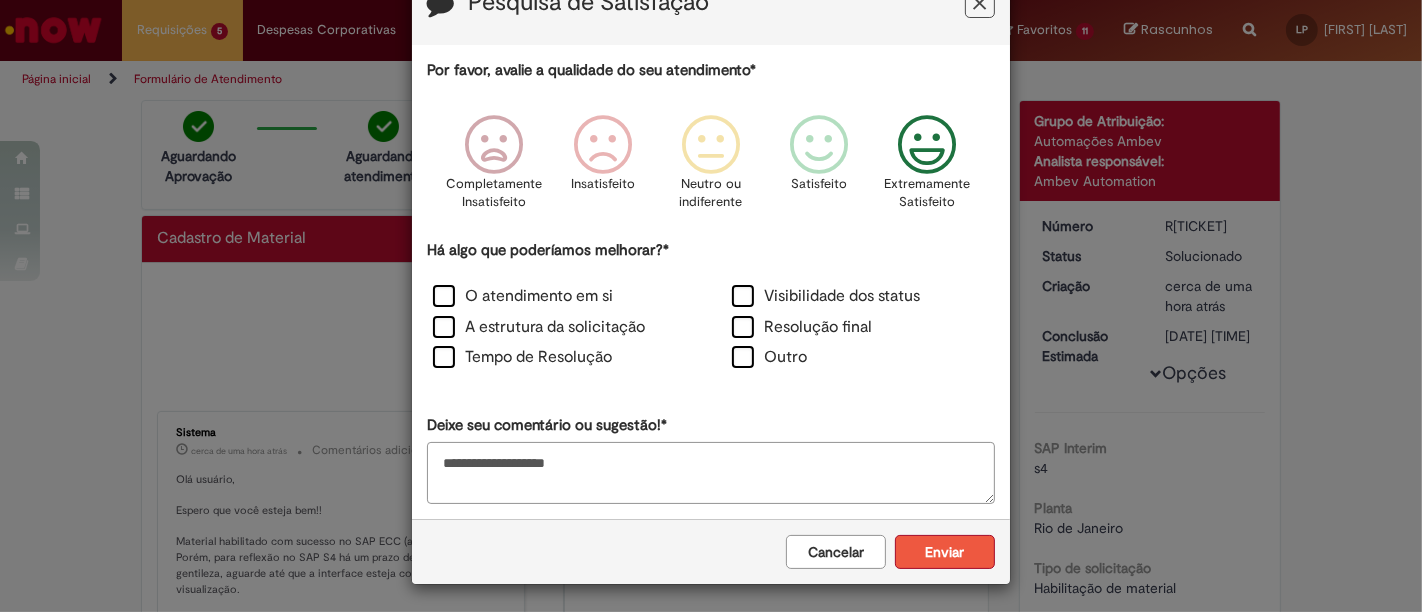 type on "**********" 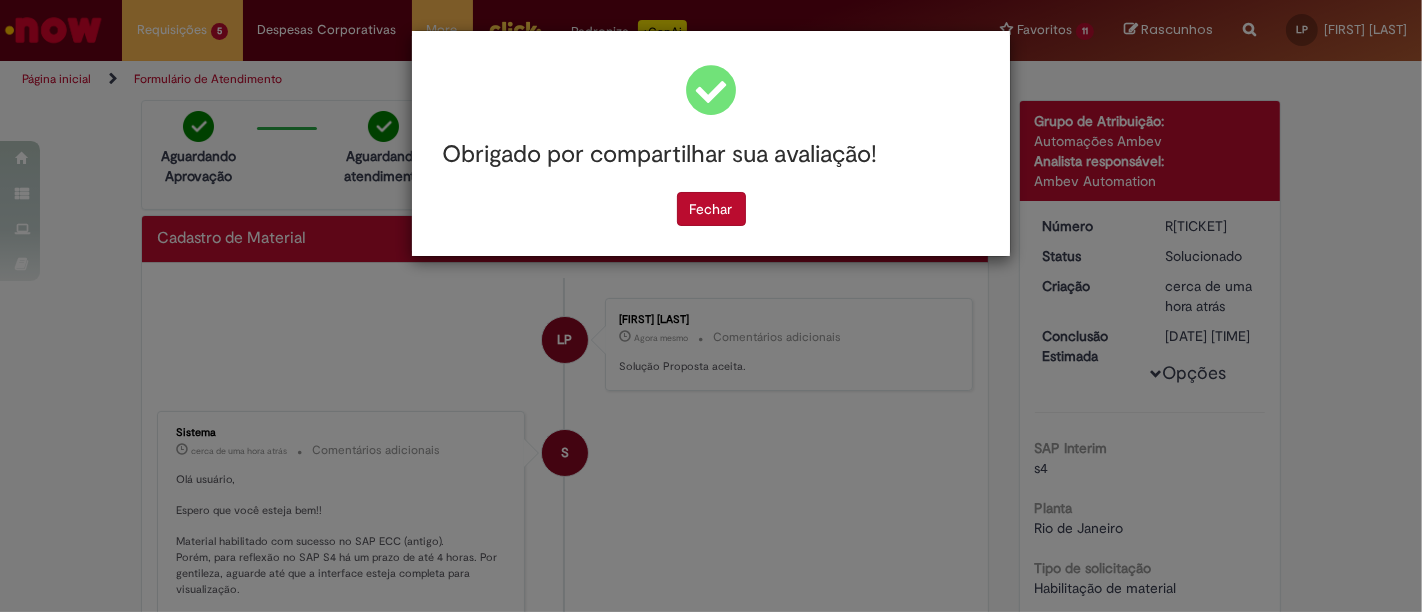 scroll, scrollTop: 0, scrollLeft: 0, axis: both 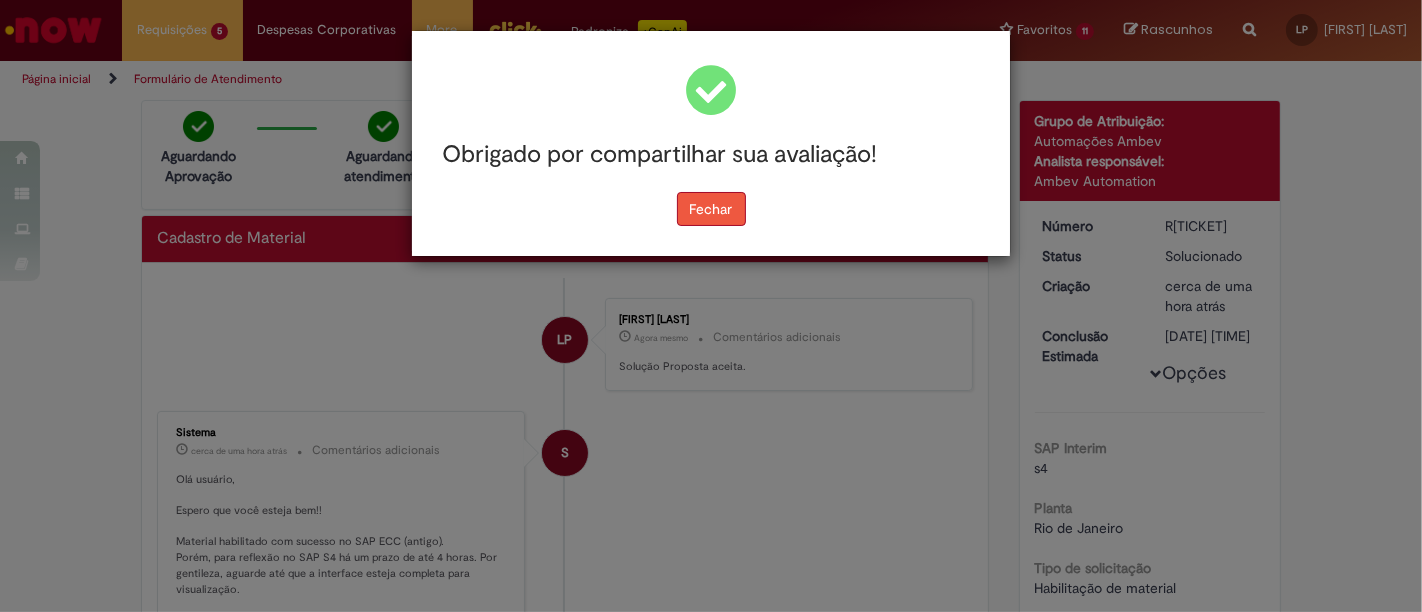 click on "Fechar" at bounding box center [711, 209] 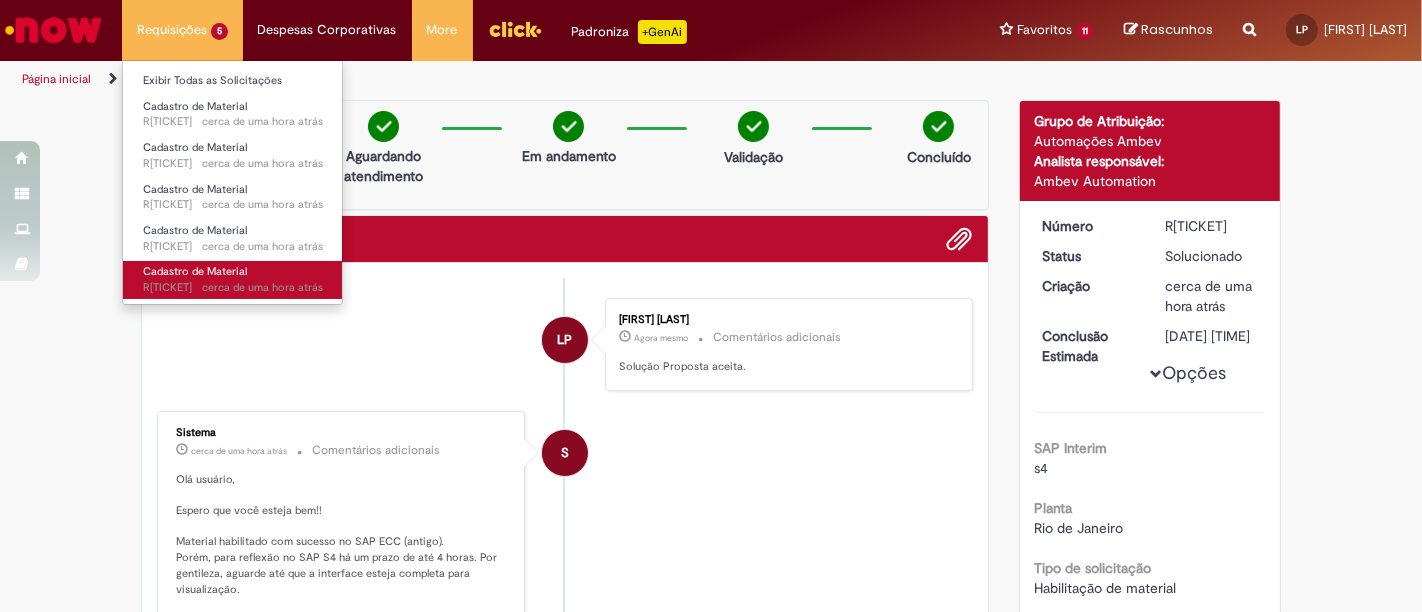 click on "cerca de uma hora atrás" at bounding box center [262, 287] 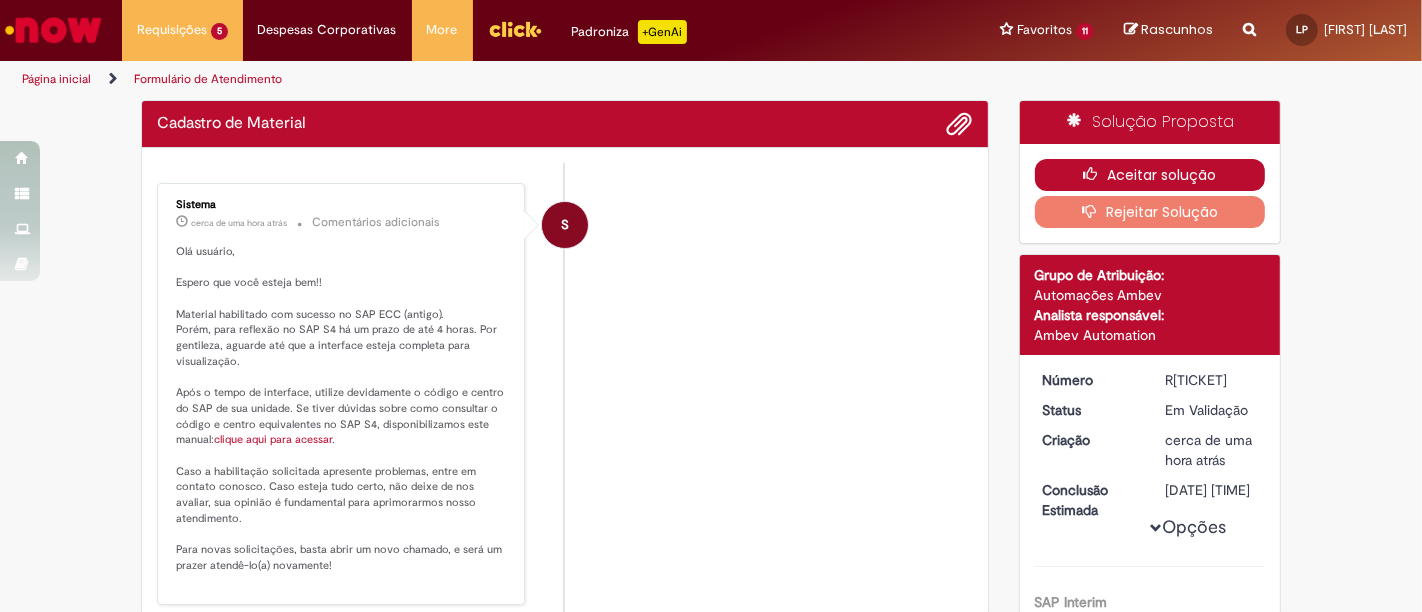click on "Aceitar solução" at bounding box center [1150, 175] 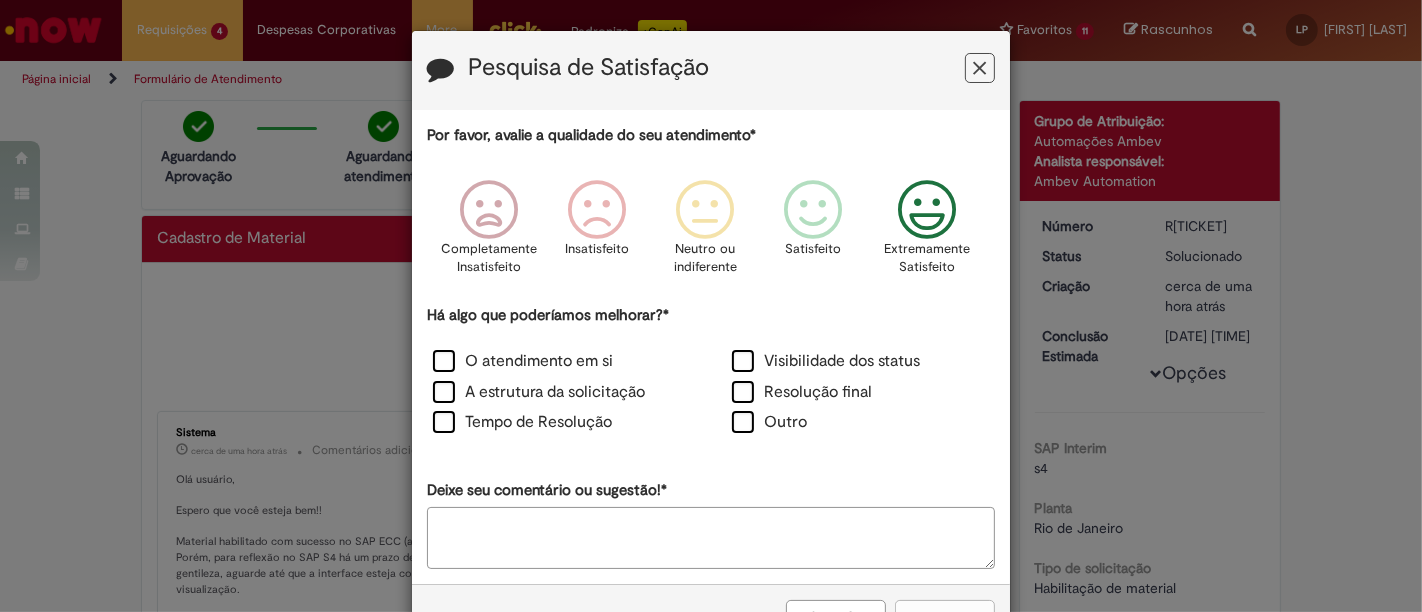 click at bounding box center (927, 210) 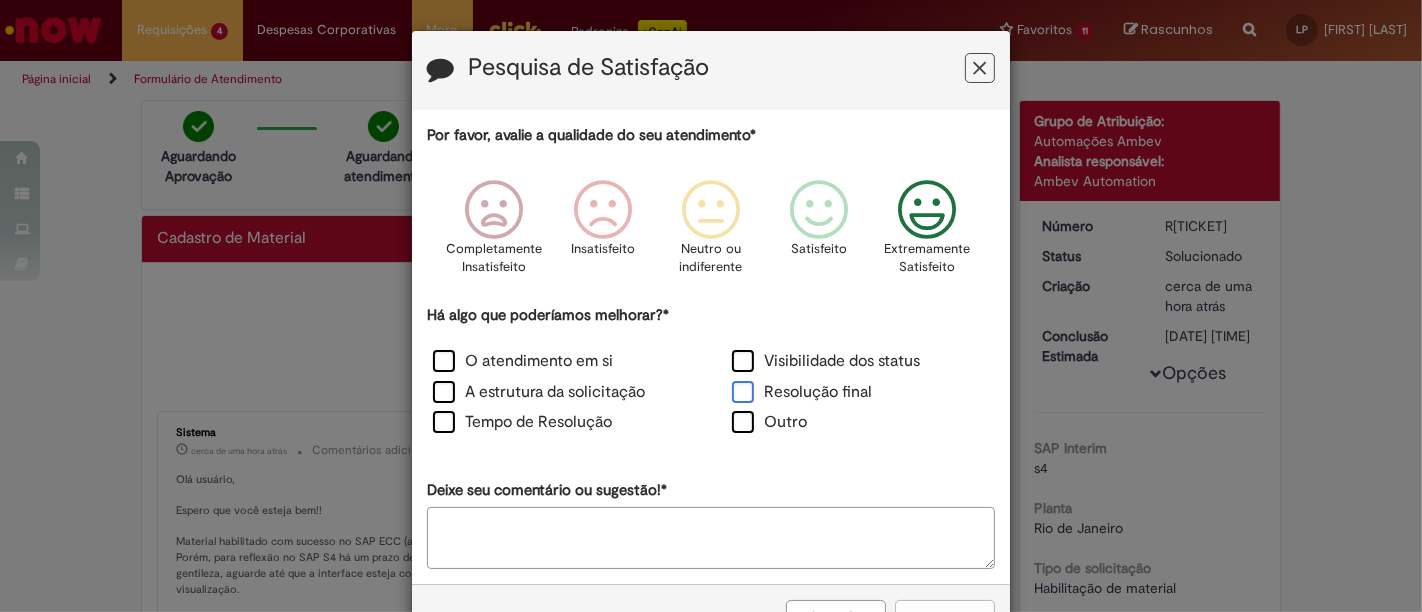 click on "Resolução final" at bounding box center [802, 392] 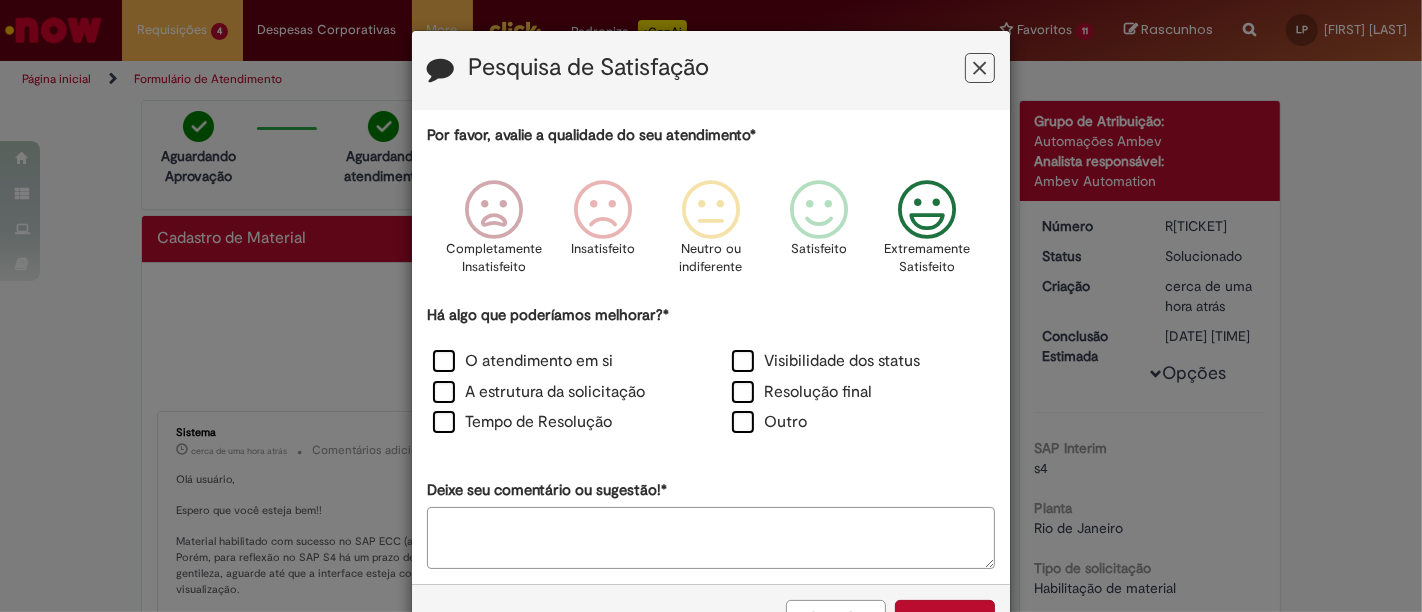 click on "Deixe seu comentário ou sugestão!*" at bounding box center [711, 538] 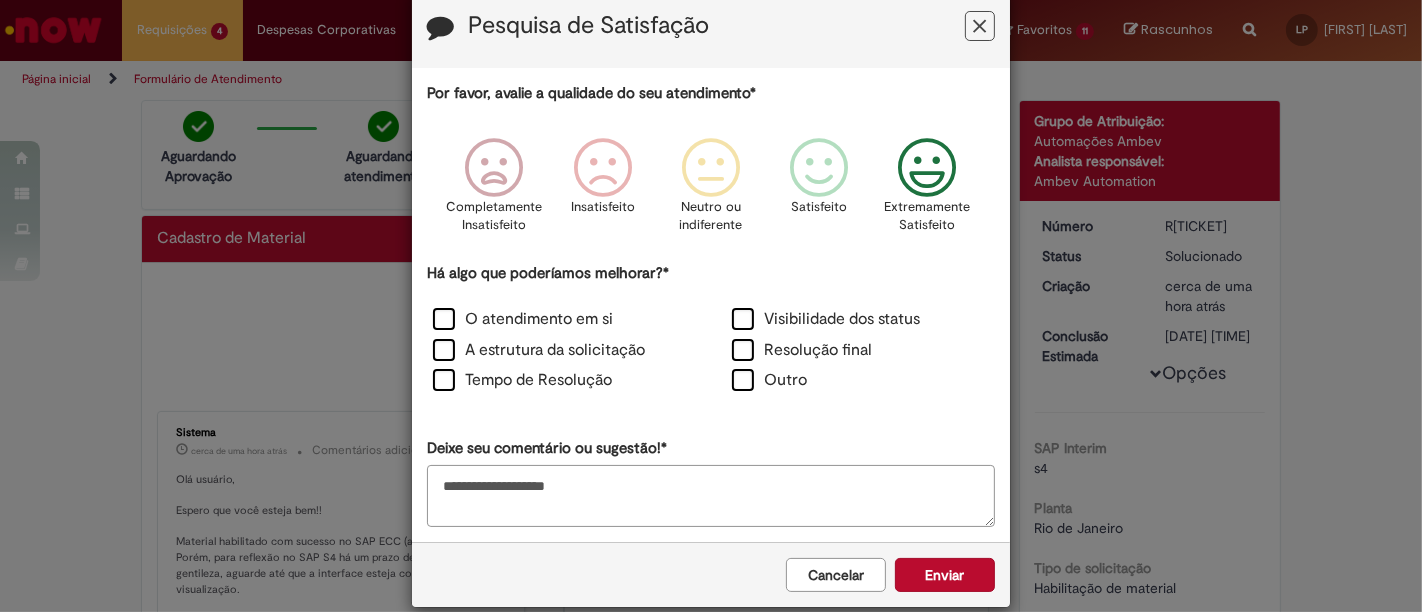 scroll, scrollTop: 65, scrollLeft: 0, axis: vertical 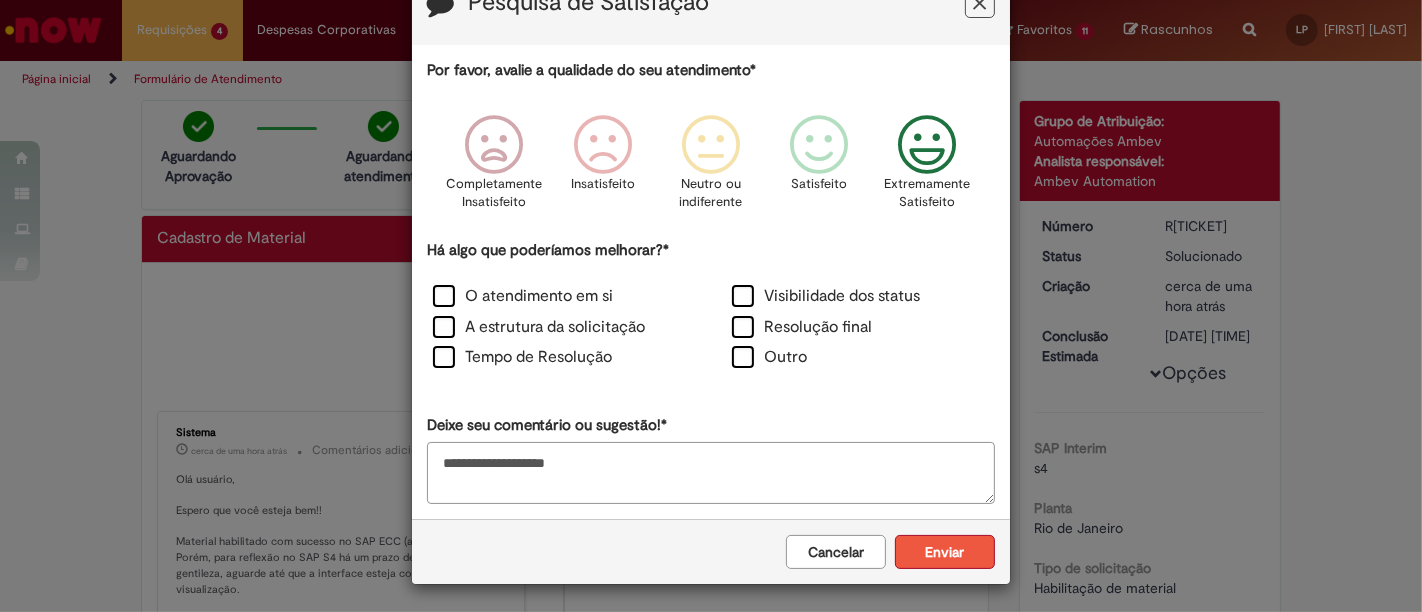 type on "**********" 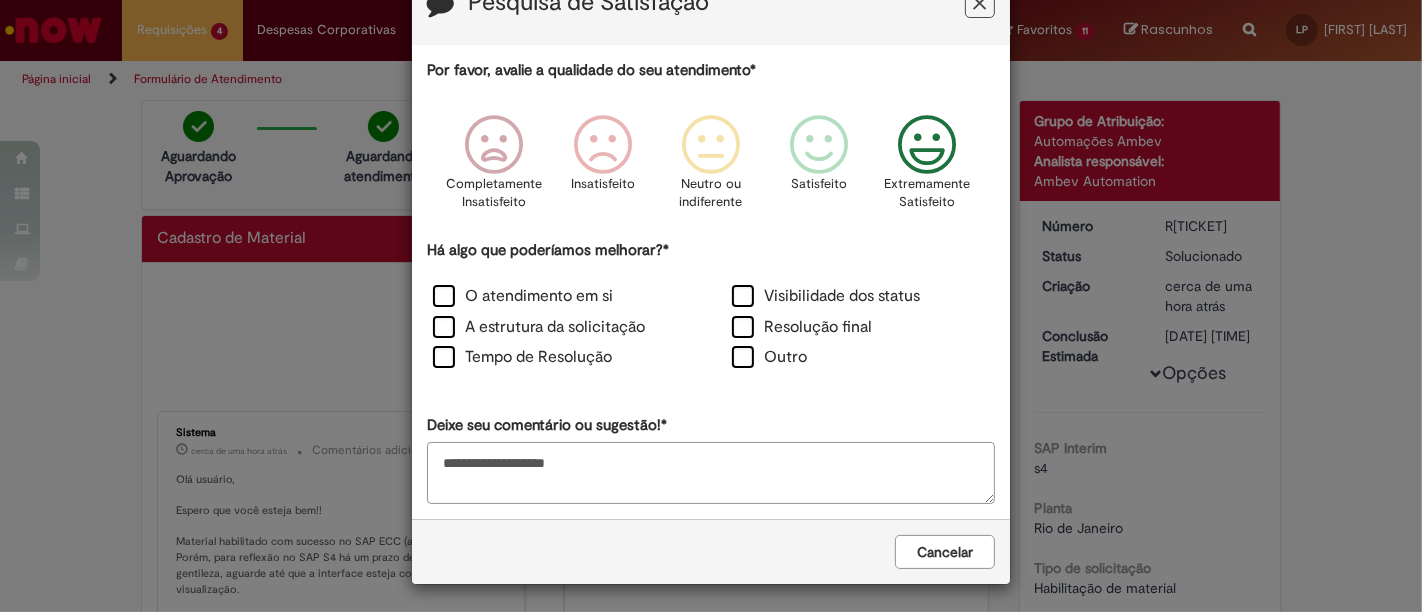 scroll, scrollTop: 0, scrollLeft: 0, axis: both 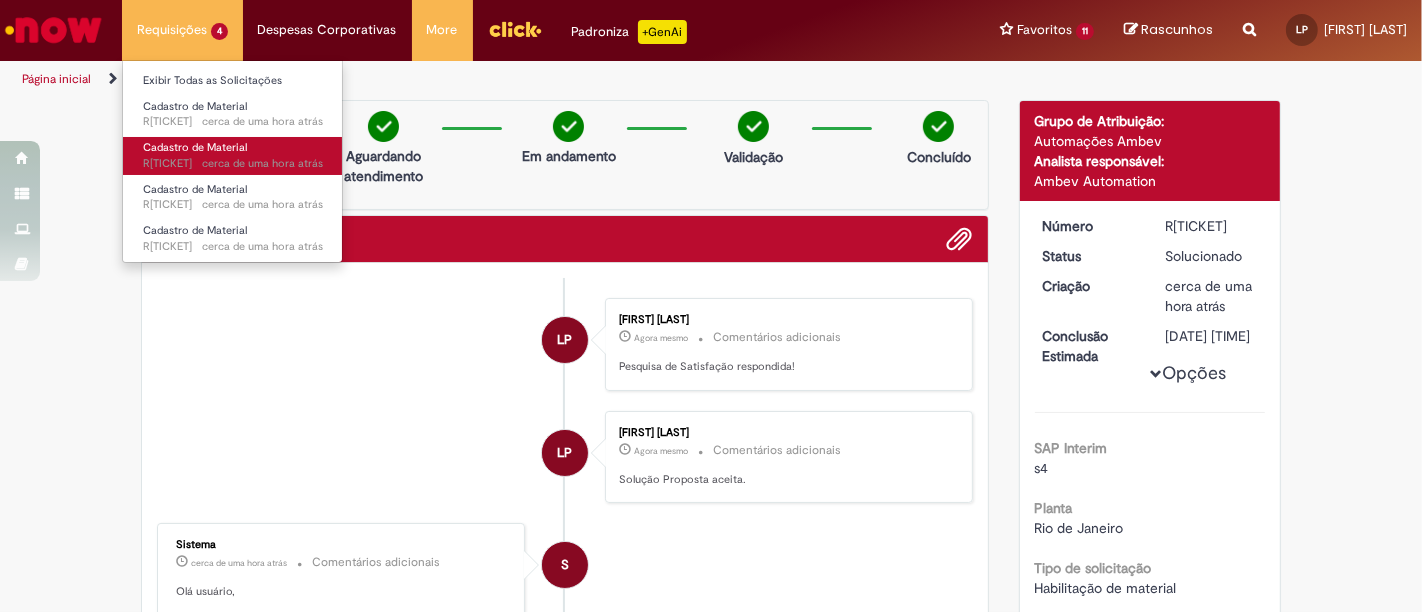 click on "Cadastro de Material" at bounding box center [195, 147] 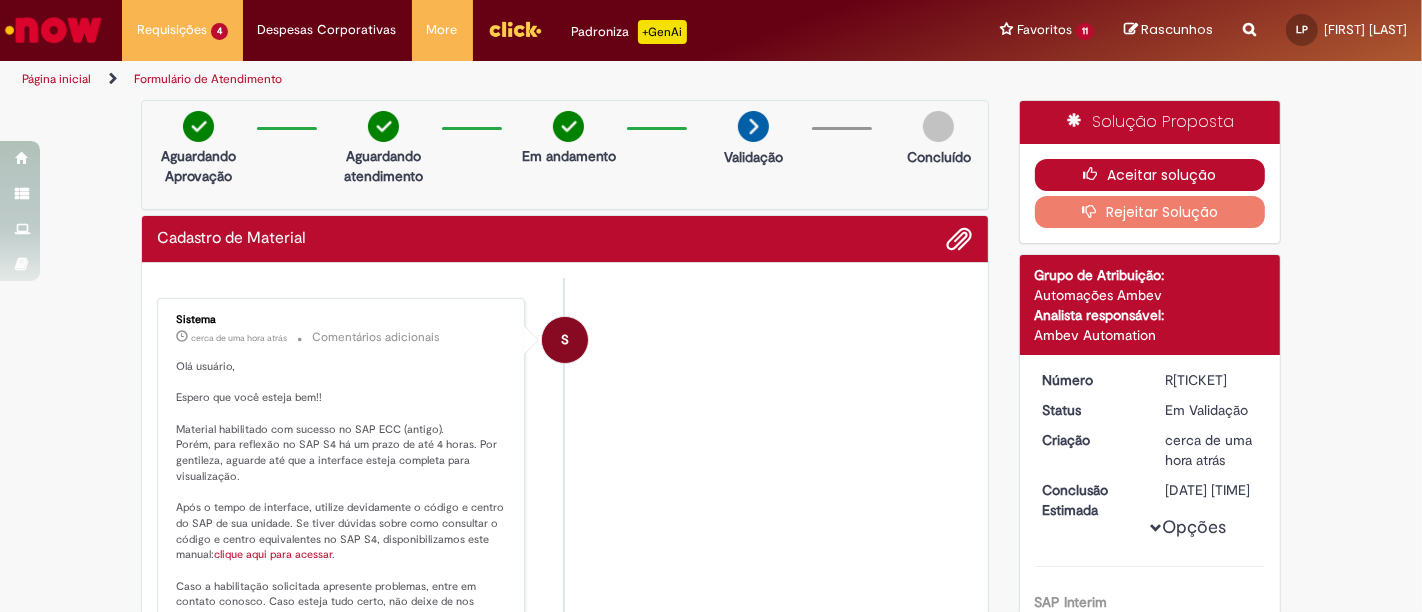 click on "Aceitar solução" at bounding box center [1150, 175] 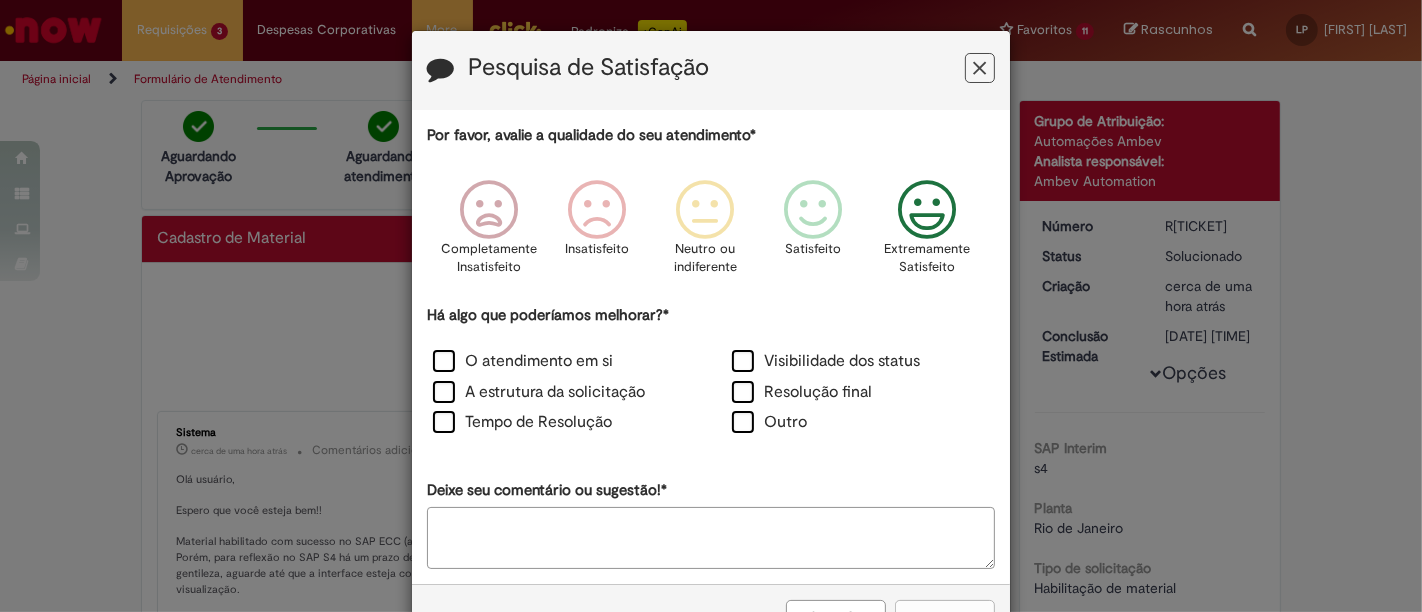 click at bounding box center [927, 210] 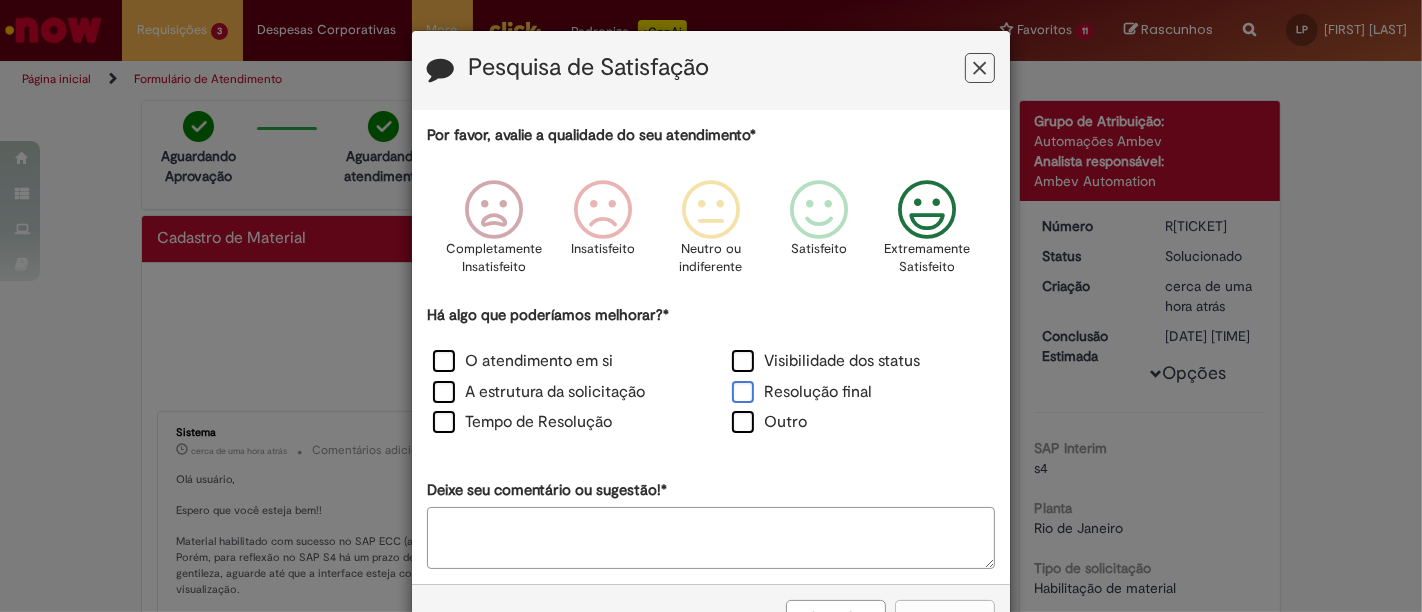 click on "Resolução final" at bounding box center [802, 392] 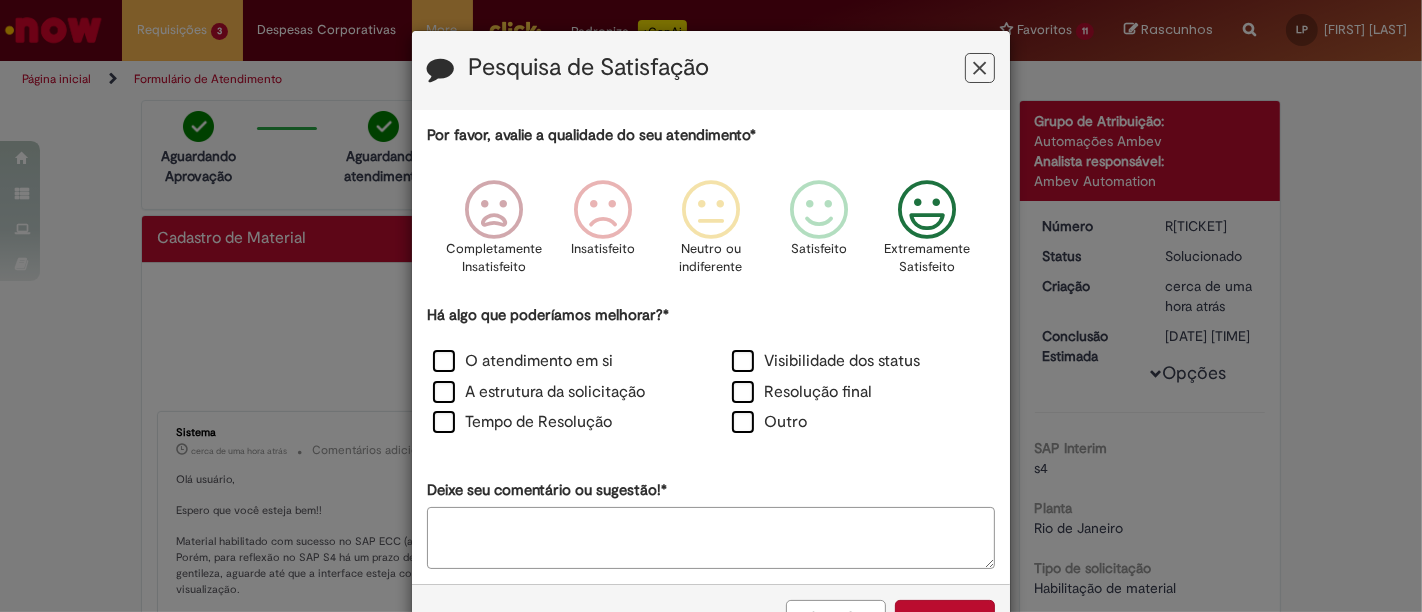click on "Deixe seu comentário ou sugestão!*" at bounding box center (711, 538) 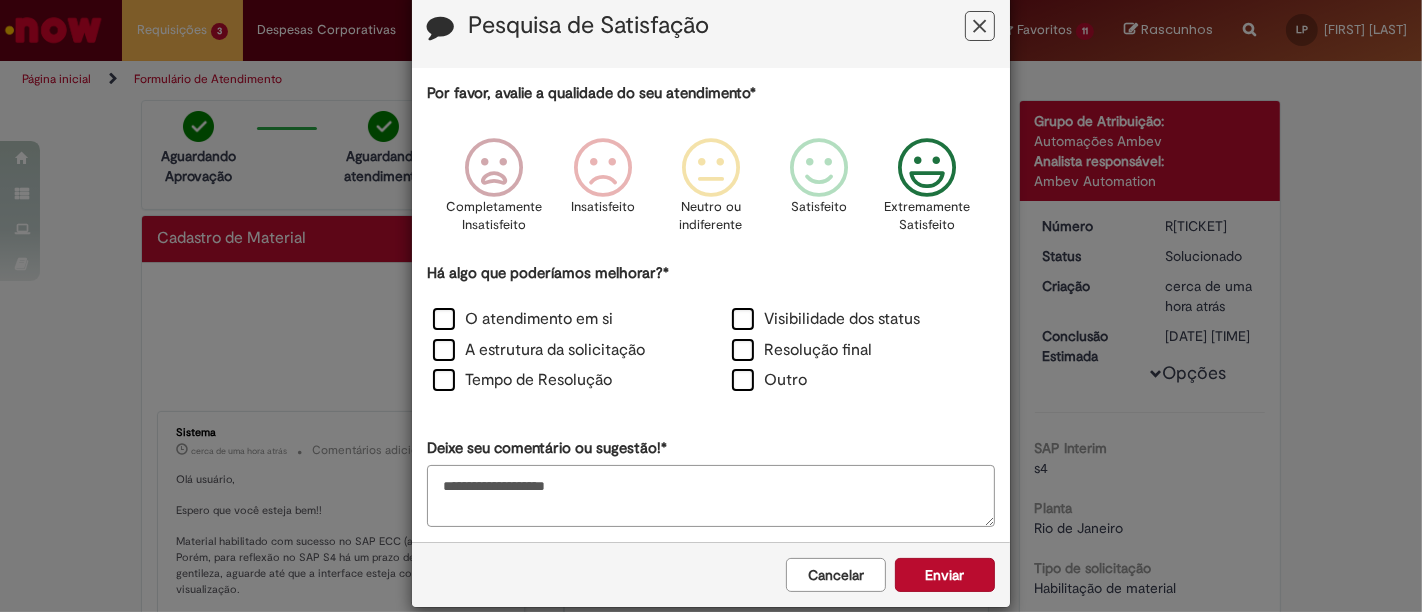 scroll, scrollTop: 65, scrollLeft: 0, axis: vertical 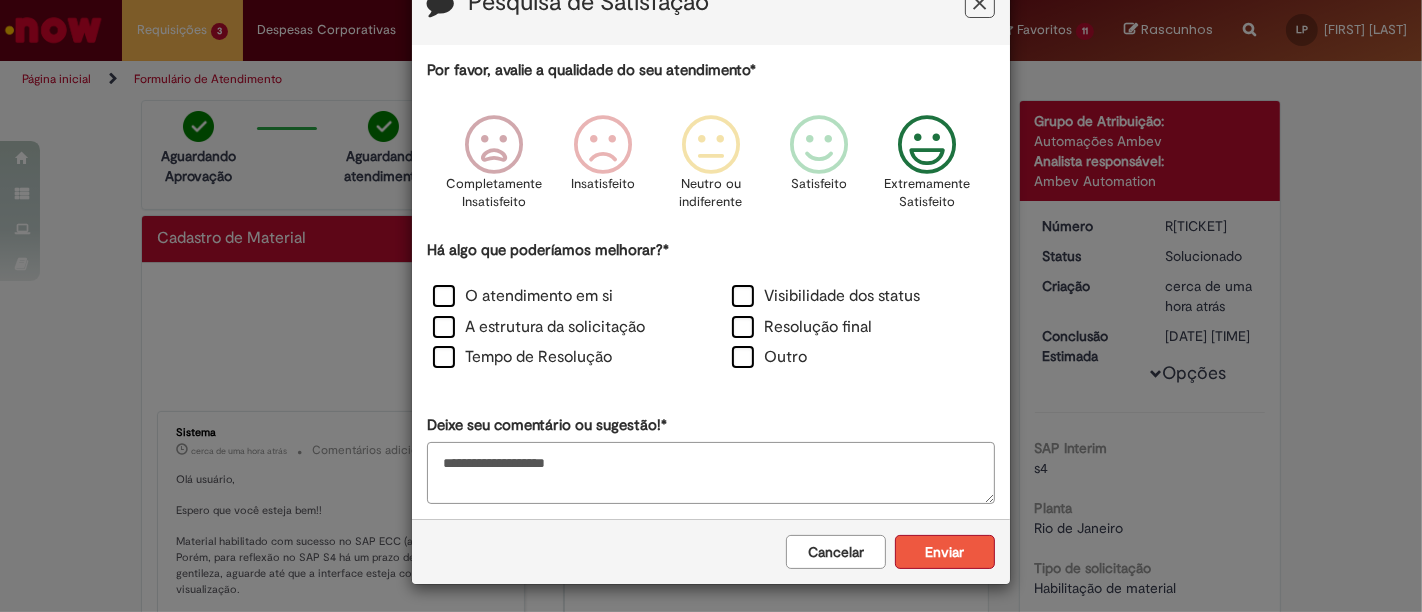 type on "**********" 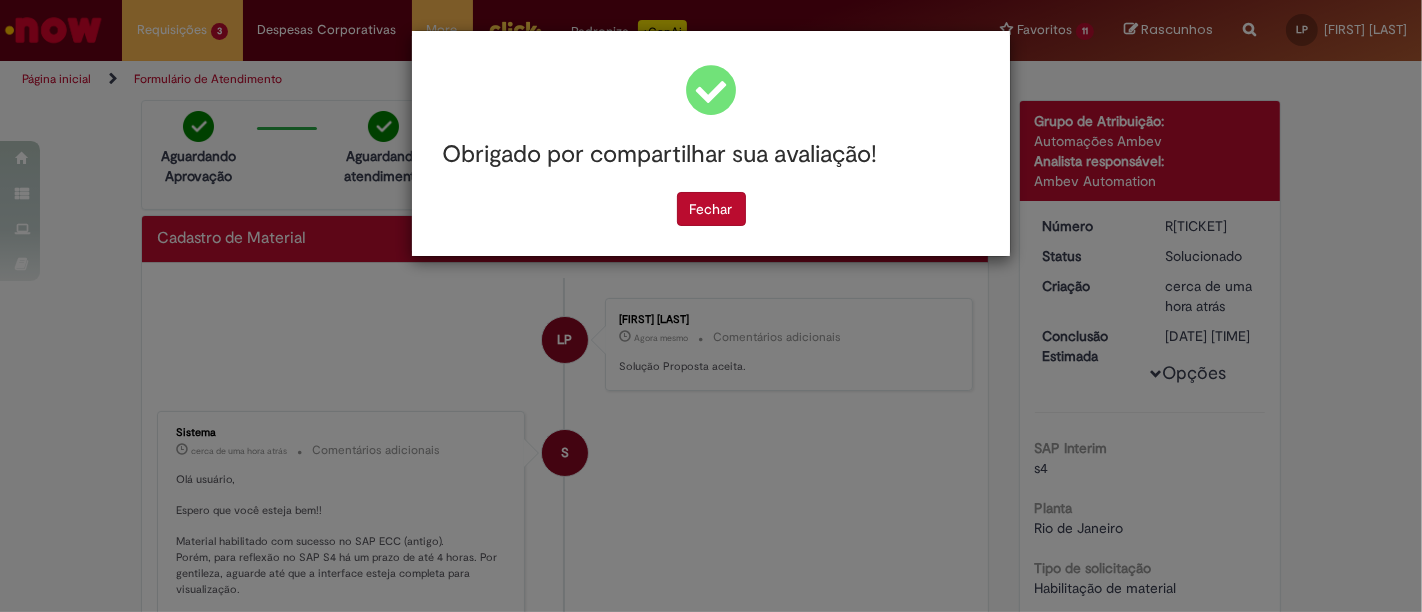 scroll, scrollTop: 0, scrollLeft: 0, axis: both 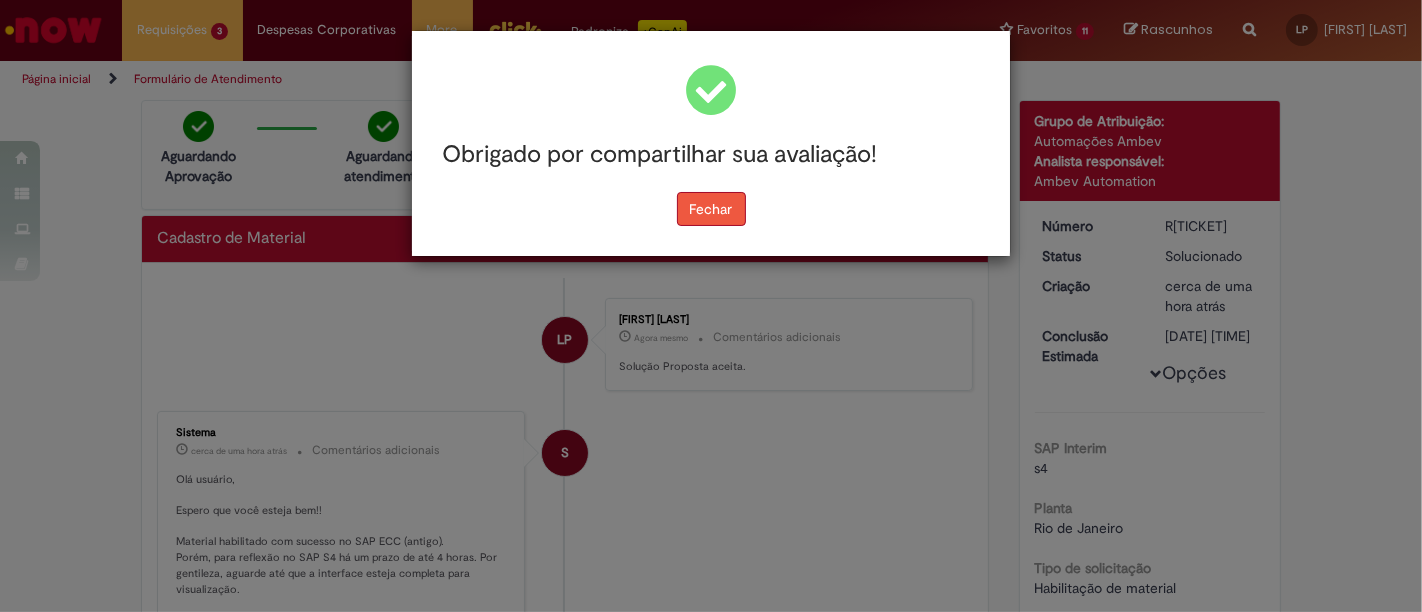 click on "Fechar" at bounding box center (711, 209) 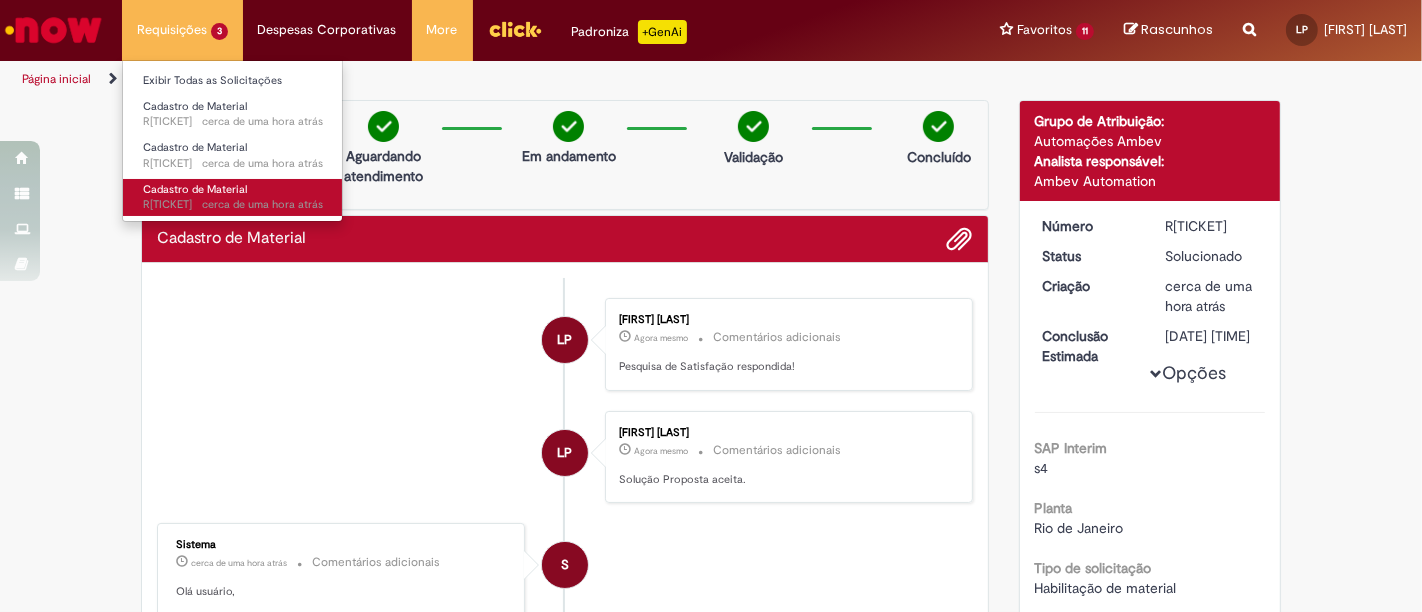 click on "Cadastro de Material
cerca de uma hora atrás cerca de uma hora atrás  R[TICKET]" at bounding box center [233, 197] 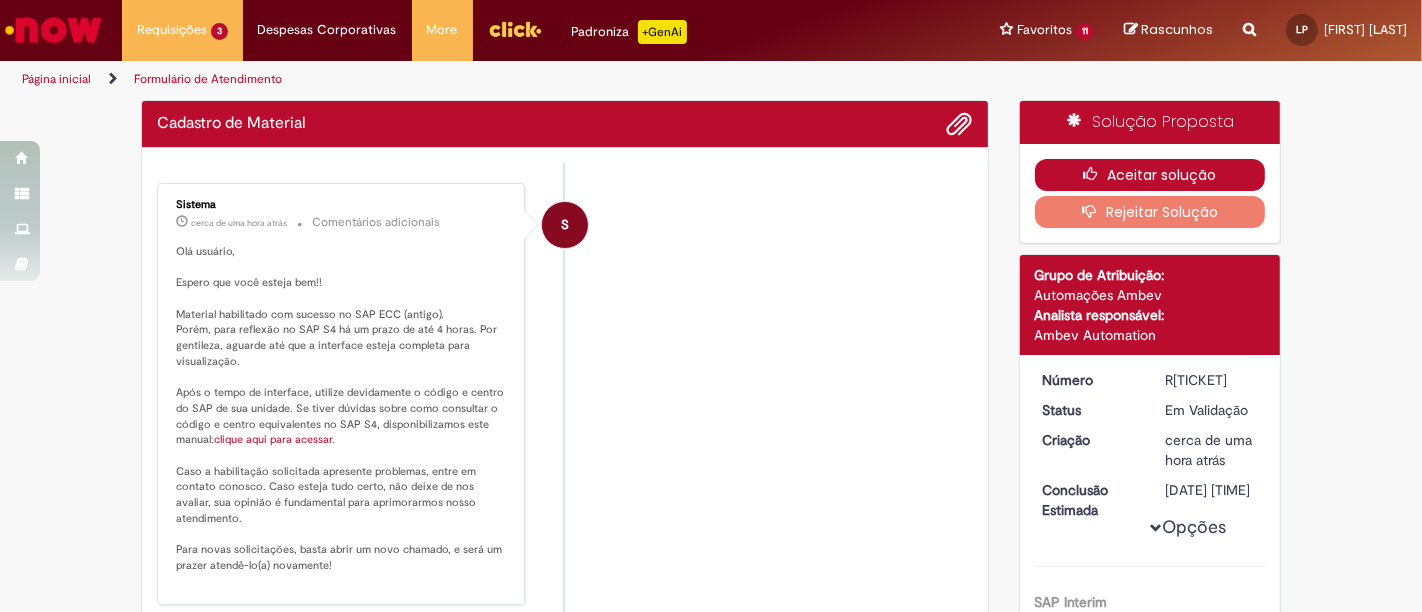 click on "Aceitar solução" at bounding box center (1150, 175) 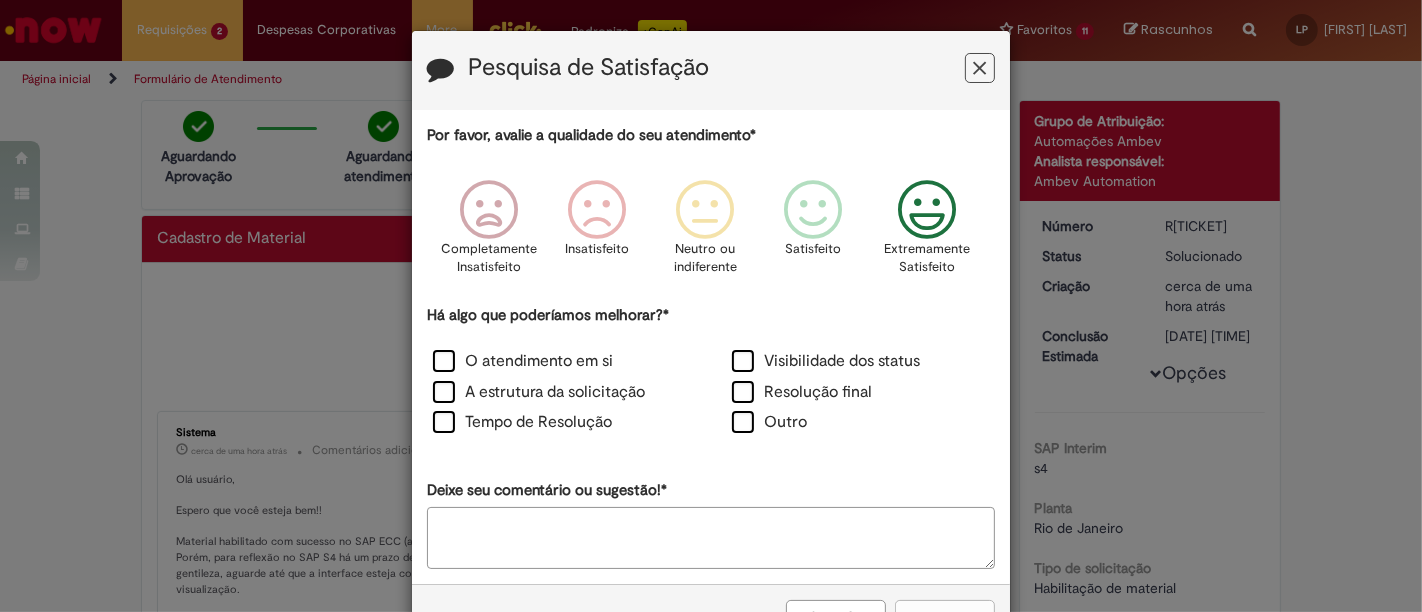click at bounding box center [927, 210] 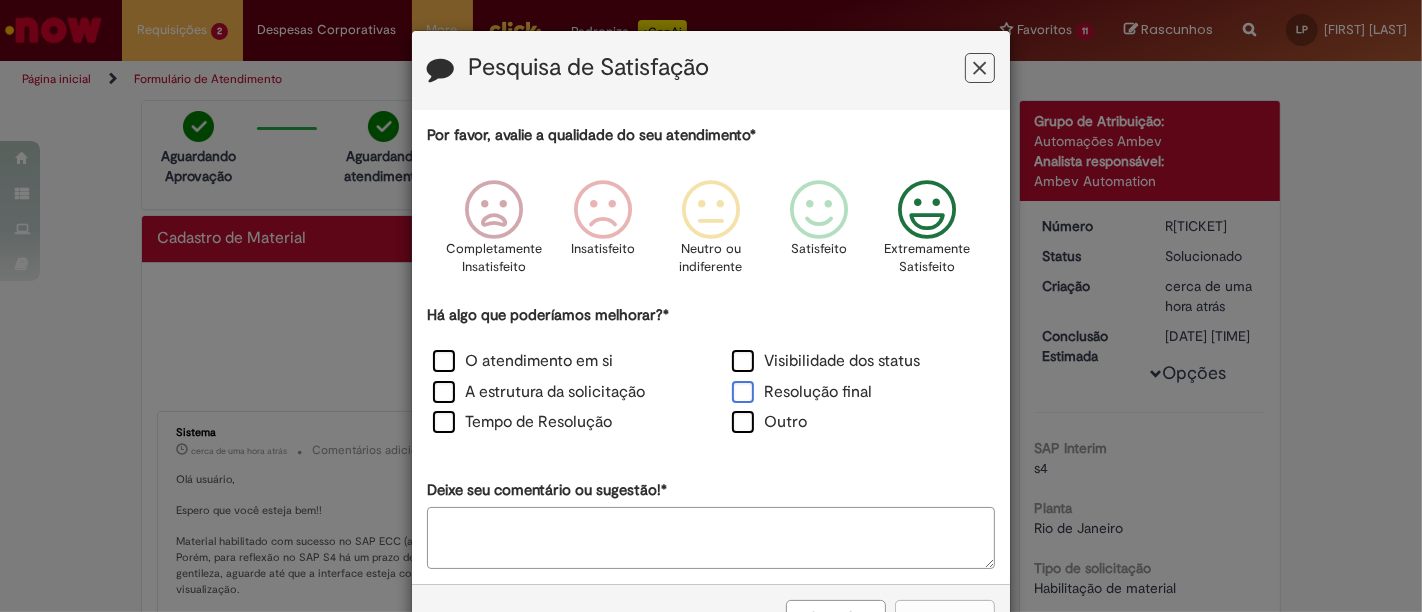 click on "Resolução final" at bounding box center (802, 392) 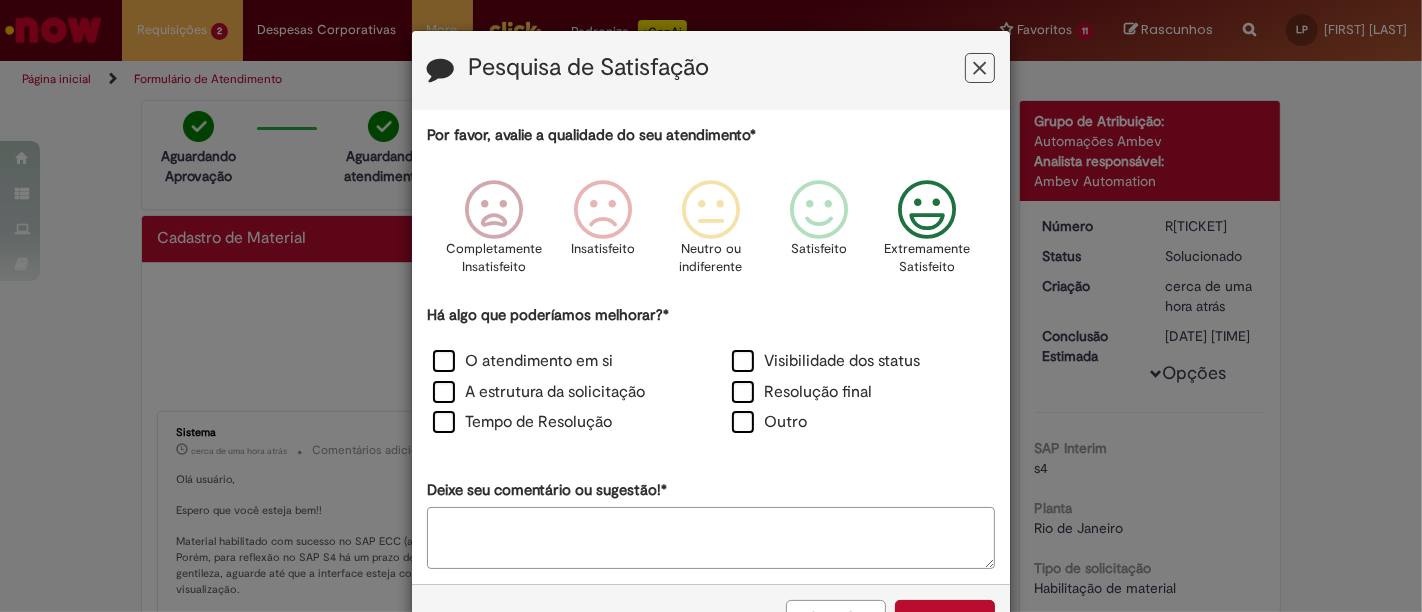 click on "Deixe seu comentário ou sugestão!*" at bounding box center (711, 538) 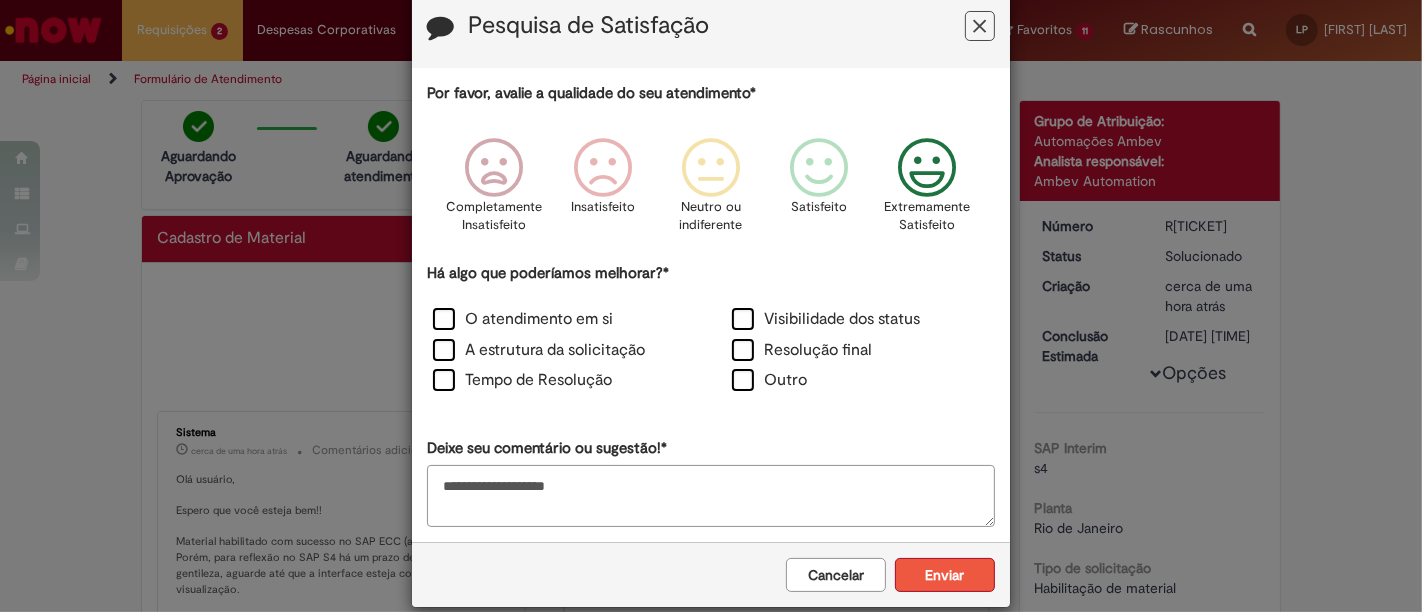 scroll, scrollTop: 65, scrollLeft: 0, axis: vertical 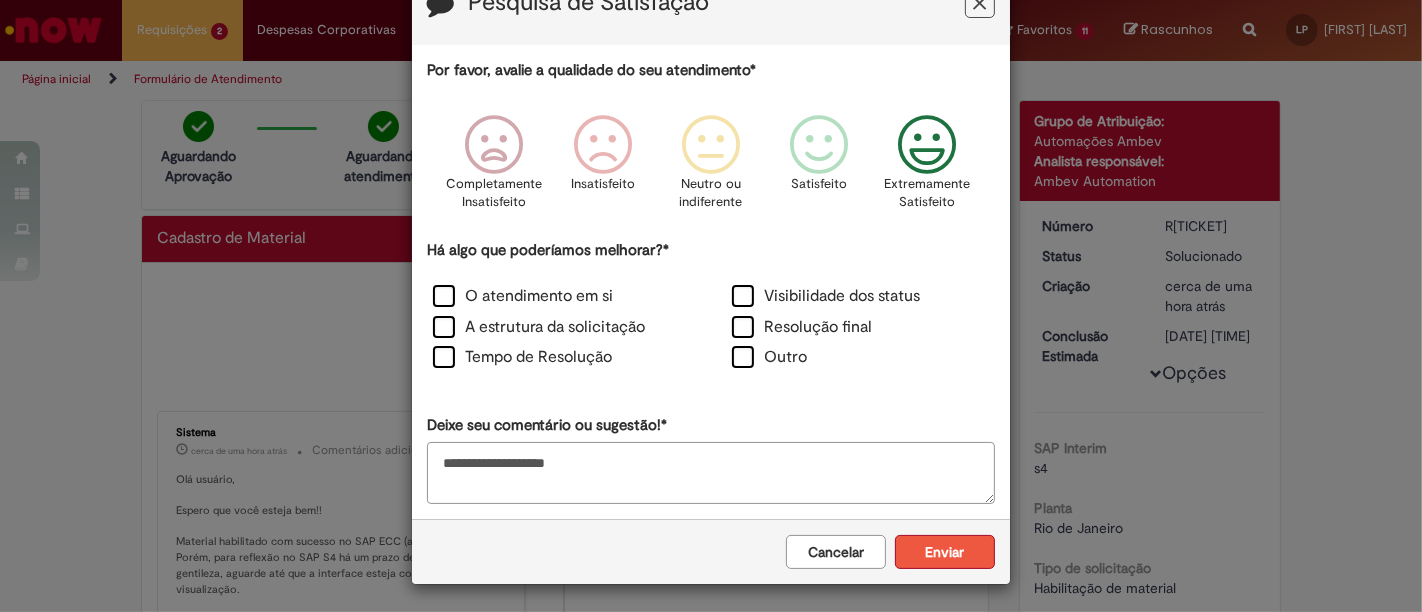 type on "**********" 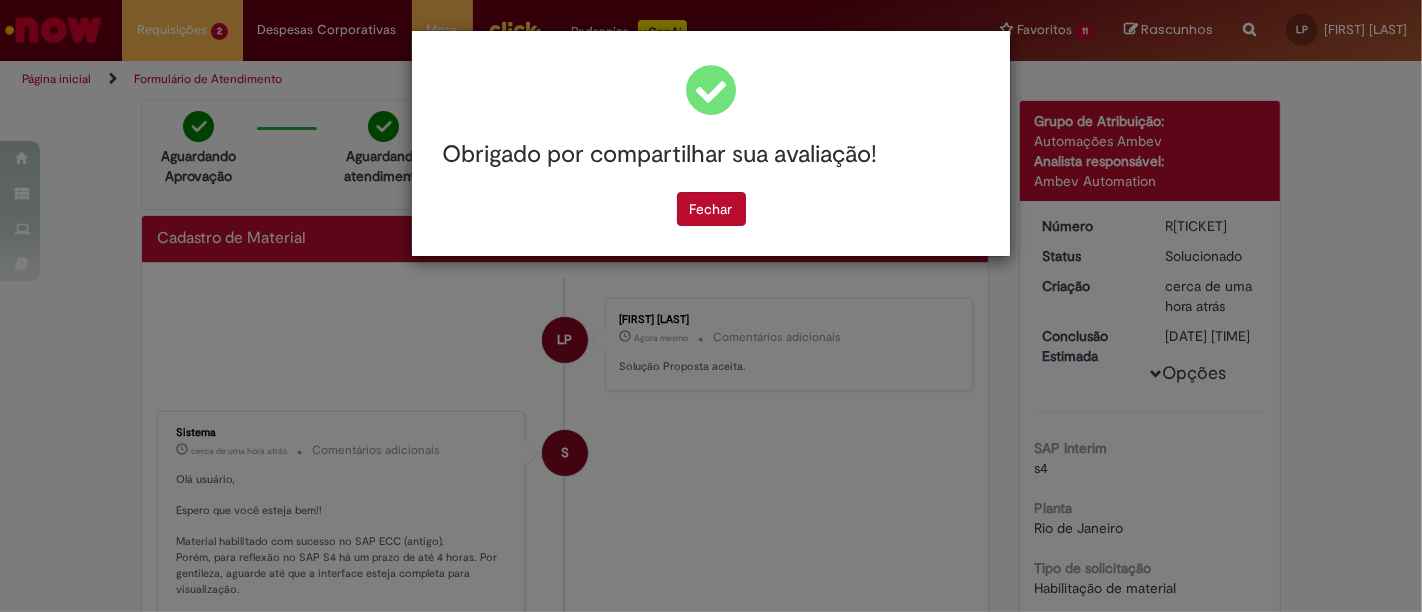 scroll, scrollTop: 0, scrollLeft: 0, axis: both 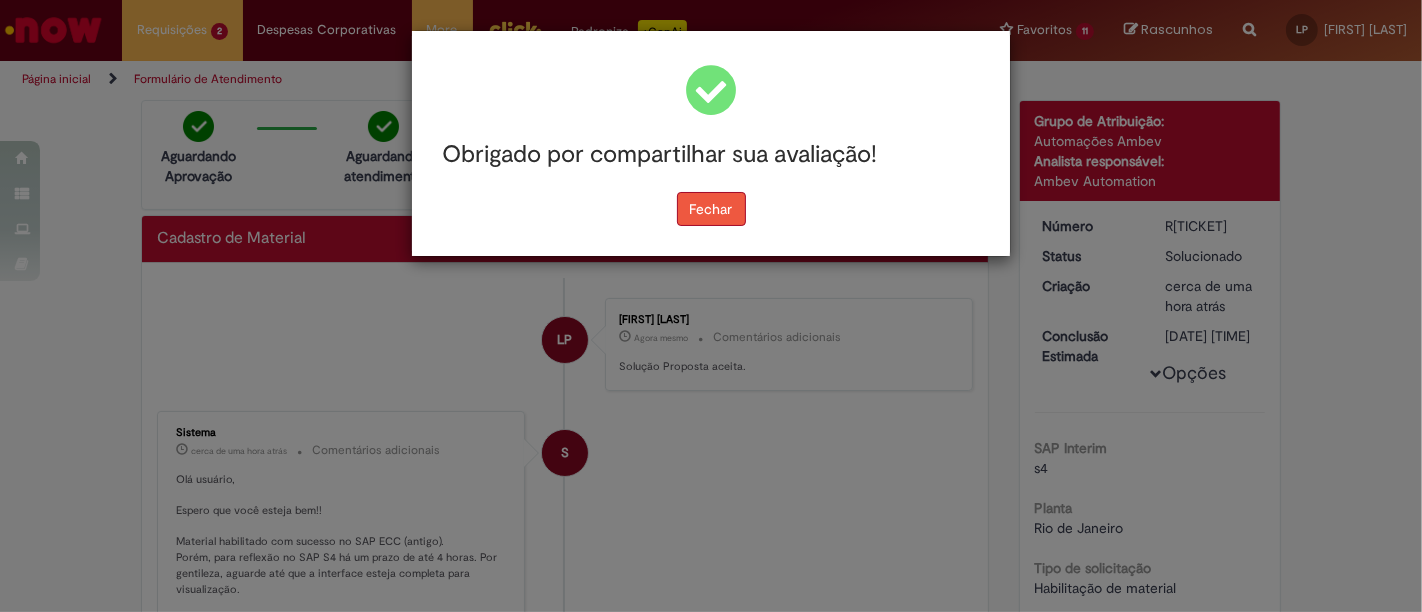 click on "Fechar" at bounding box center (711, 209) 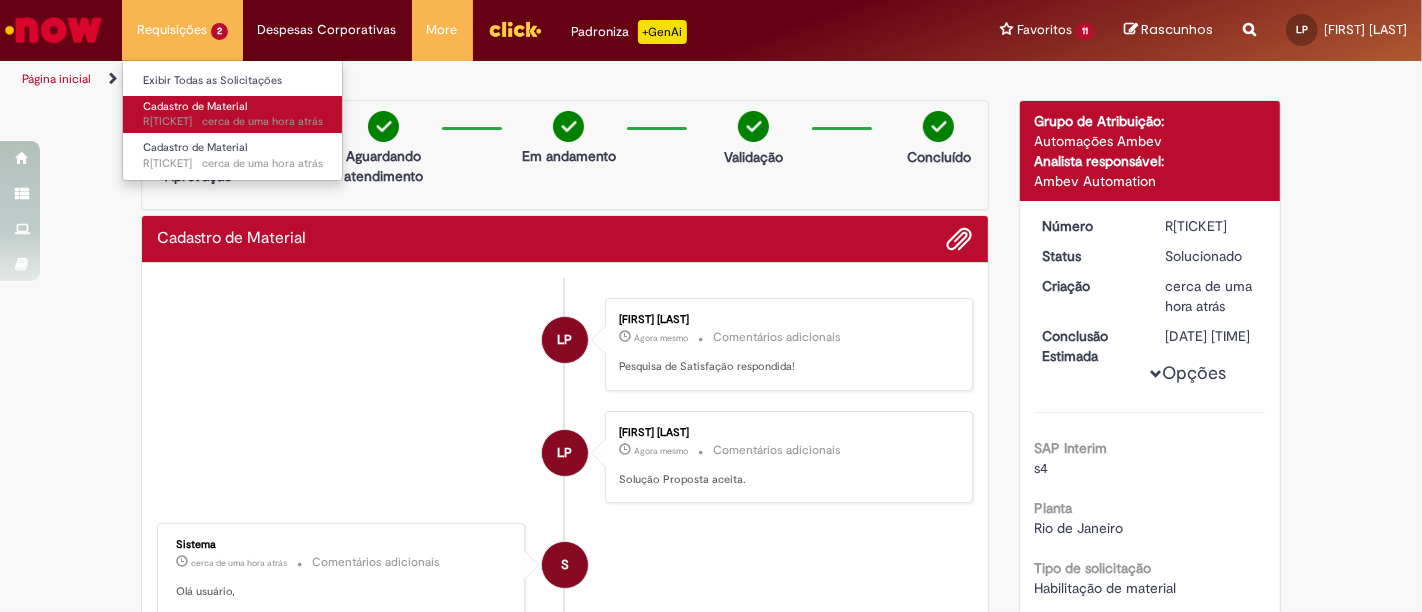 click on "cerca de uma hora atrás" at bounding box center [262, 121] 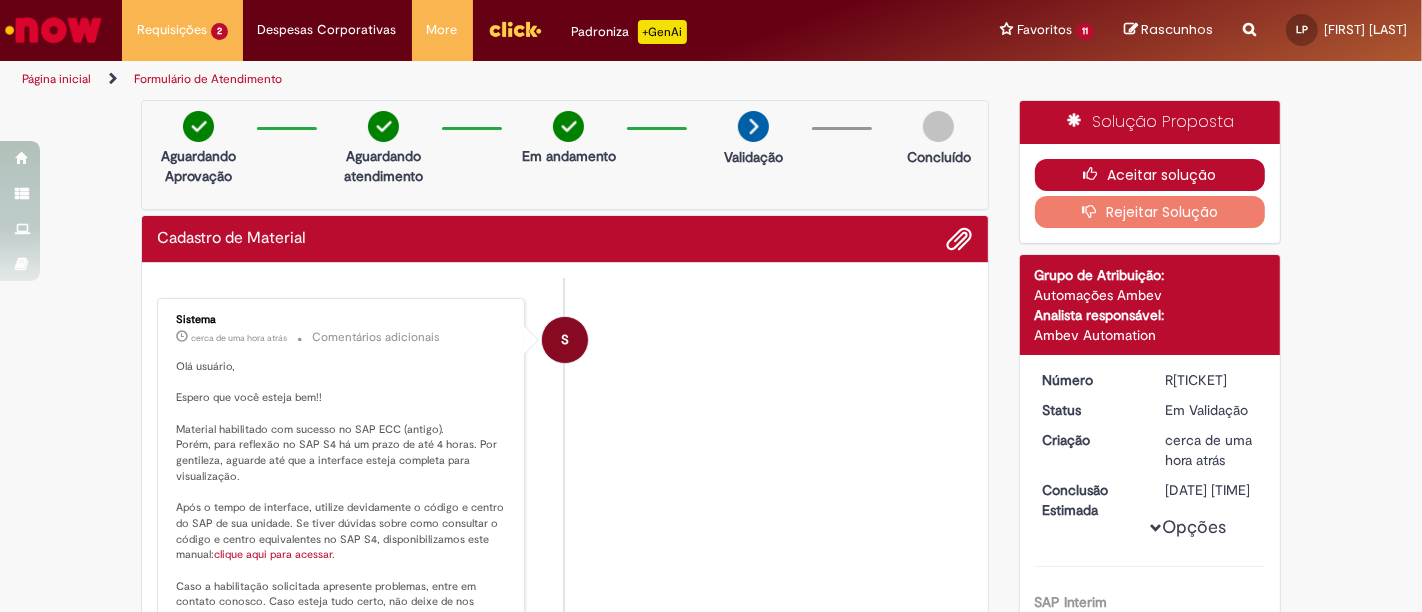 click on "Aceitar solução" at bounding box center [1150, 175] 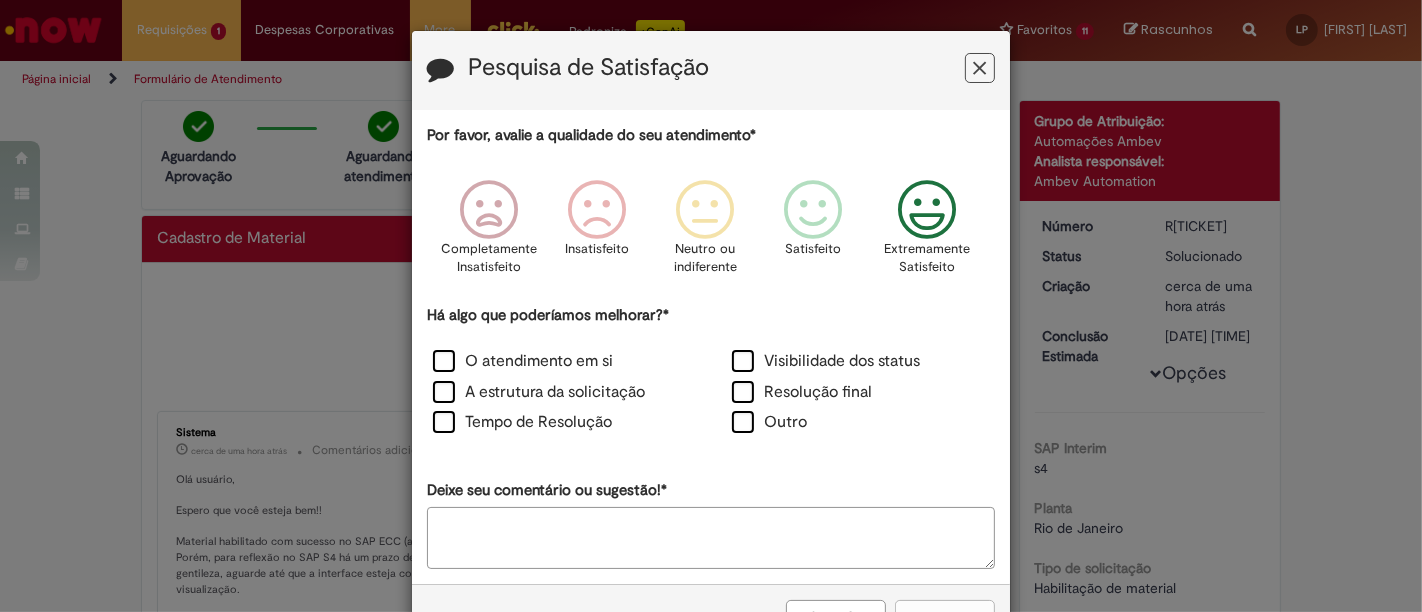 click at bounding box center [927, 210] 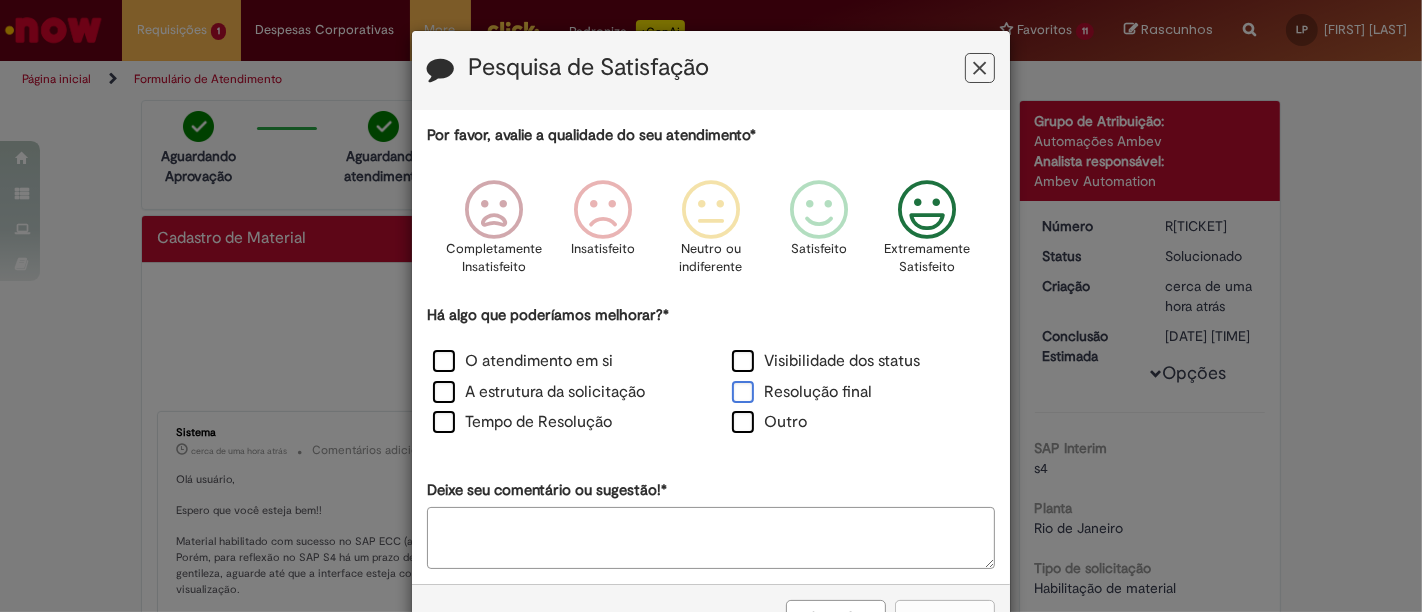 click on "Resolução final" at bounding box center (802, 392) 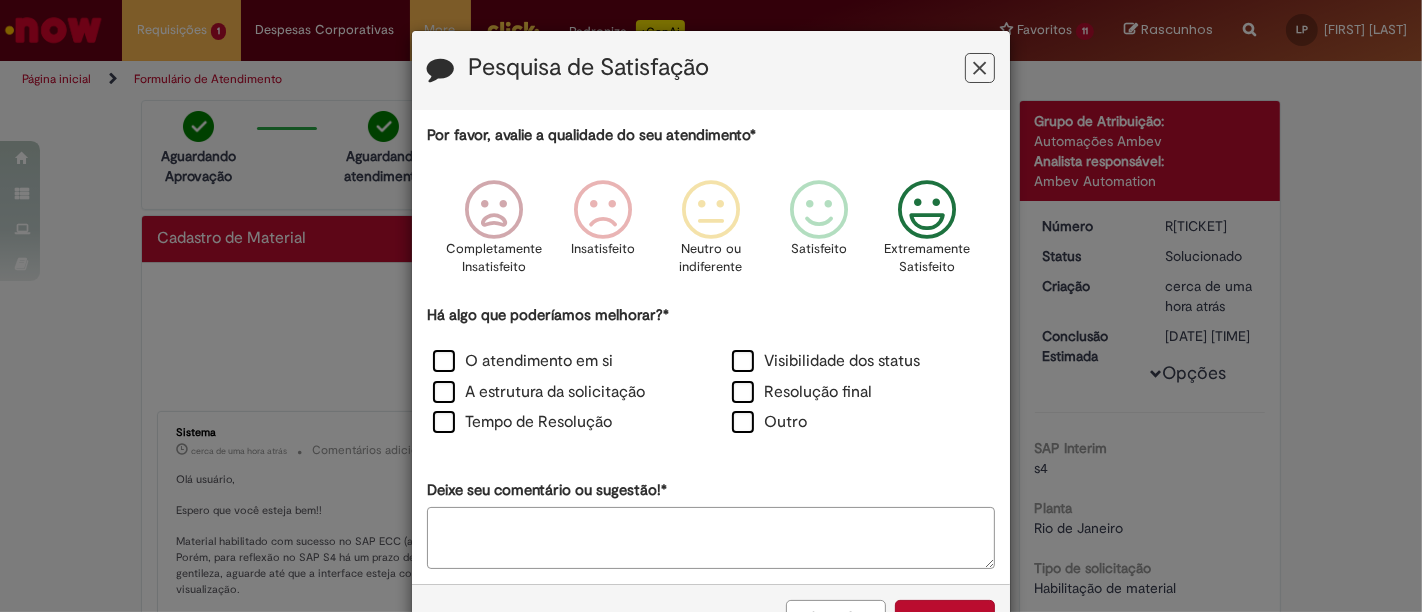 click on "Deixe seu comentário ou sugestão!*" at bounding box center (711, 538) 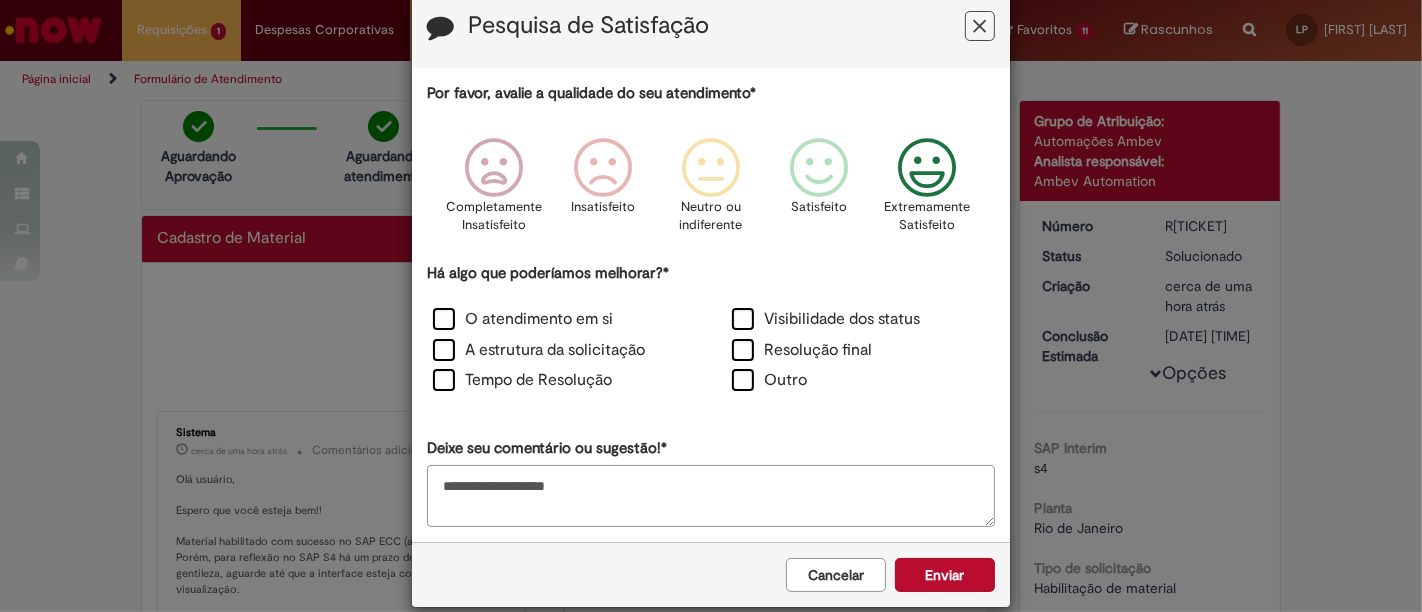scroll, scrollTop: 65, scrollLeft: 0, axis: vertical 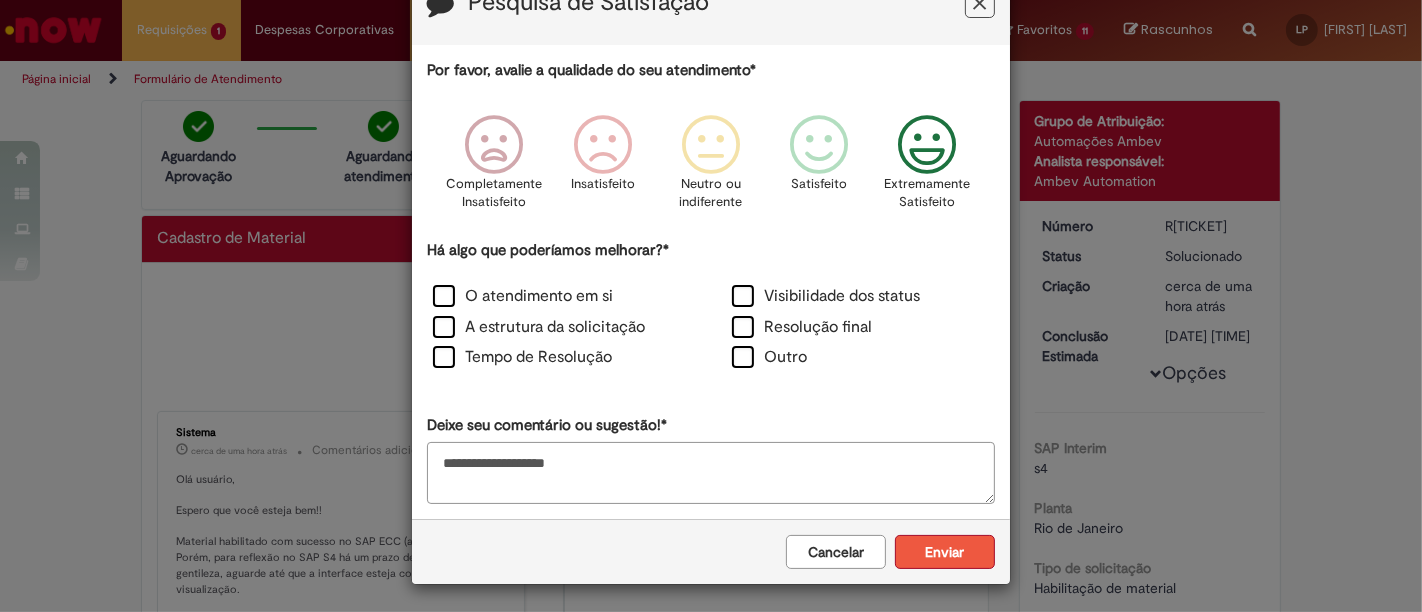type on "**********" 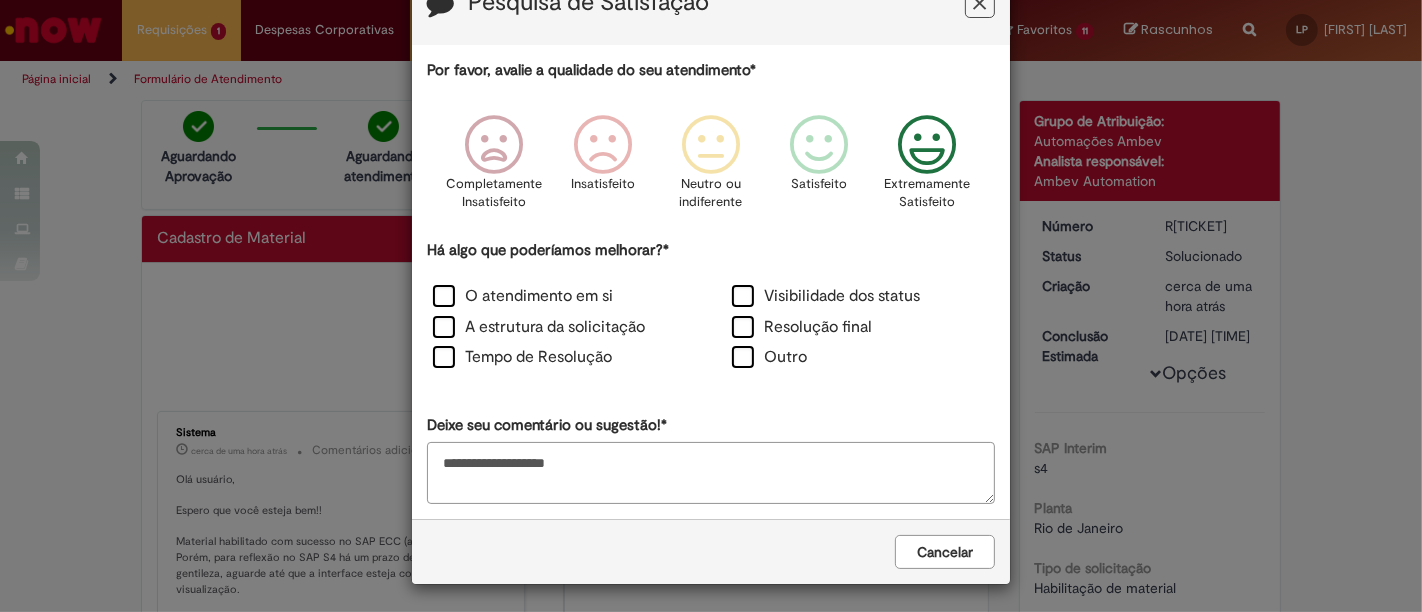 scroll, scrollTop: 0, scrollLeft: 0, axis: both 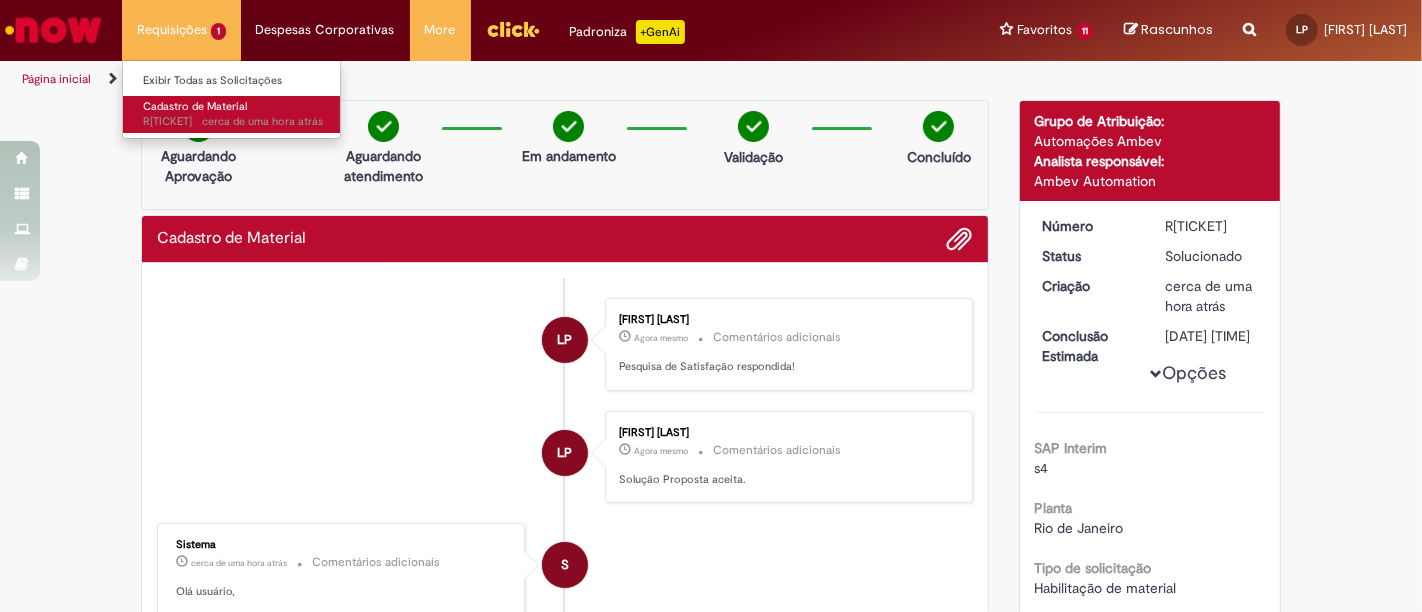 click on "Cadastro de Material" at bounding box center (195, 106) 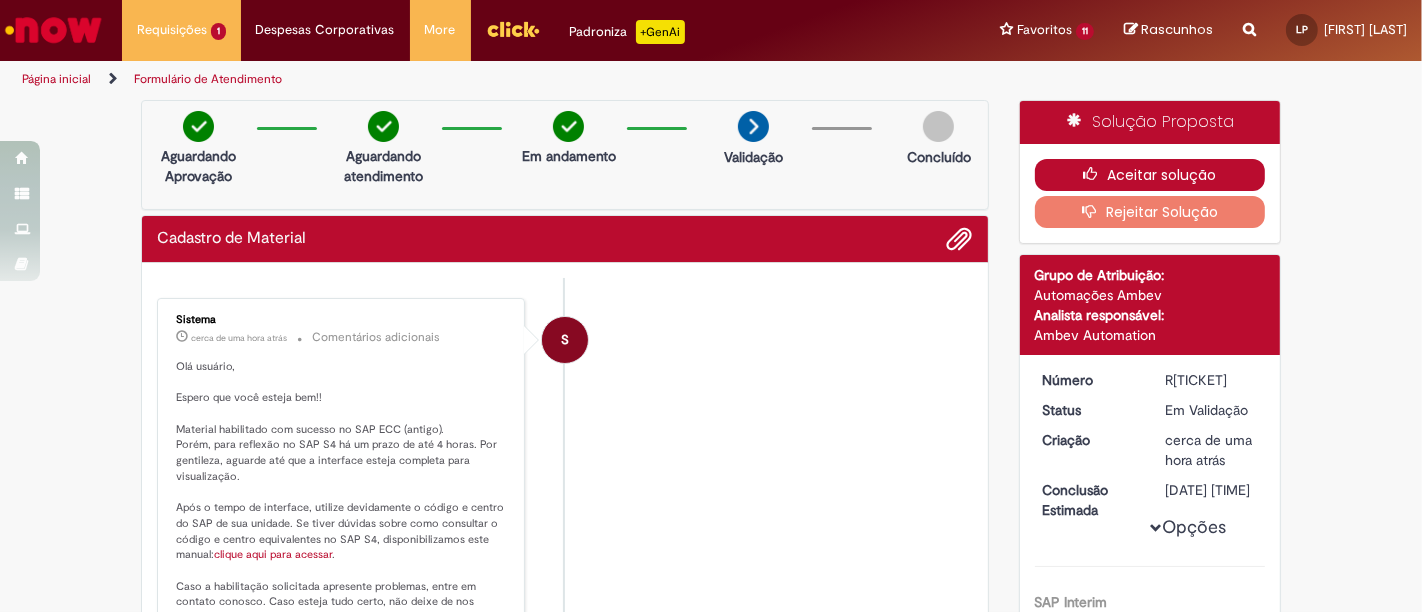 click on "Aceitar solução" at bounding box center (1150, 175) 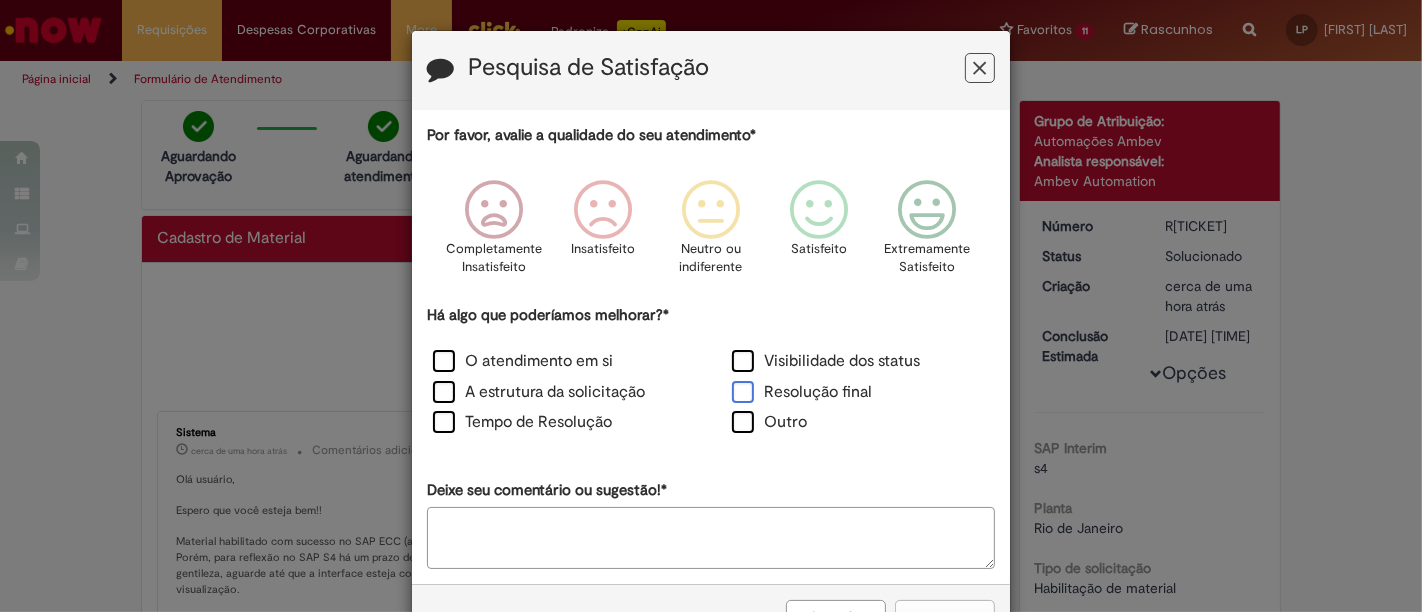 click on "Resolução final" at bounding box center (802, 392) 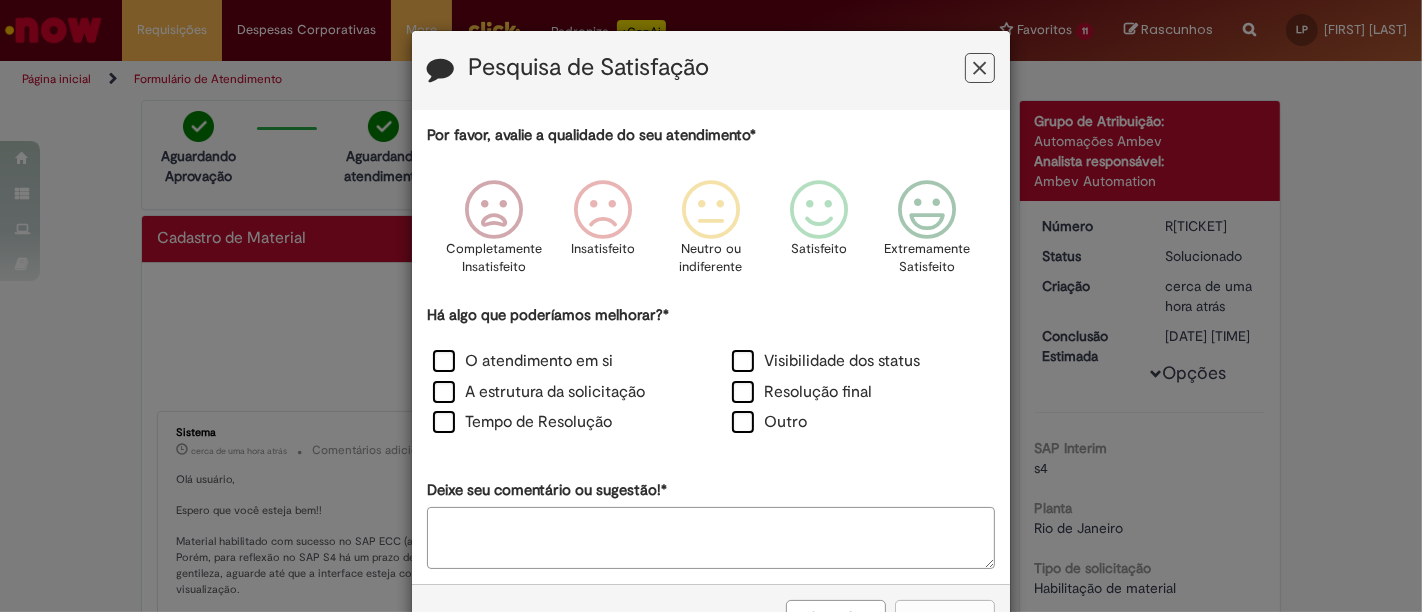 click on "Deixe seu comentário ou sugestão!*" at bounding box center [711, 538] 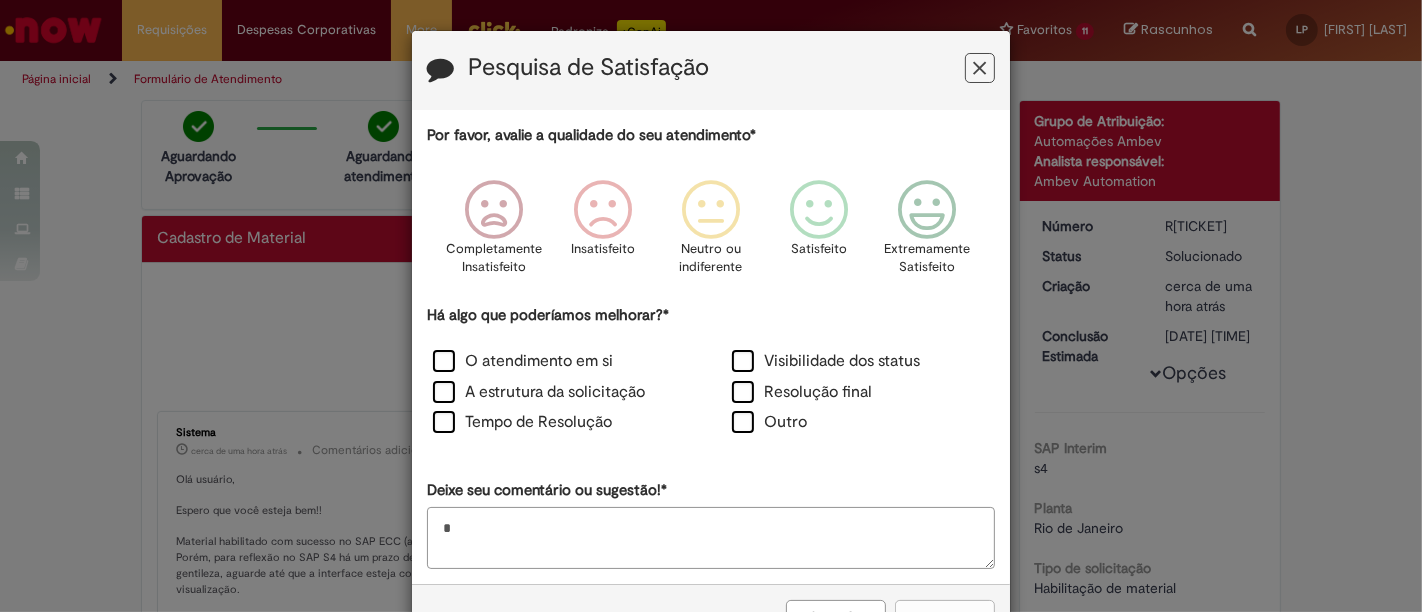 drag, startPoint x: 488, startPoint y: 520, endPoint x: 368, endPoint y: 521, distance: 120.004166 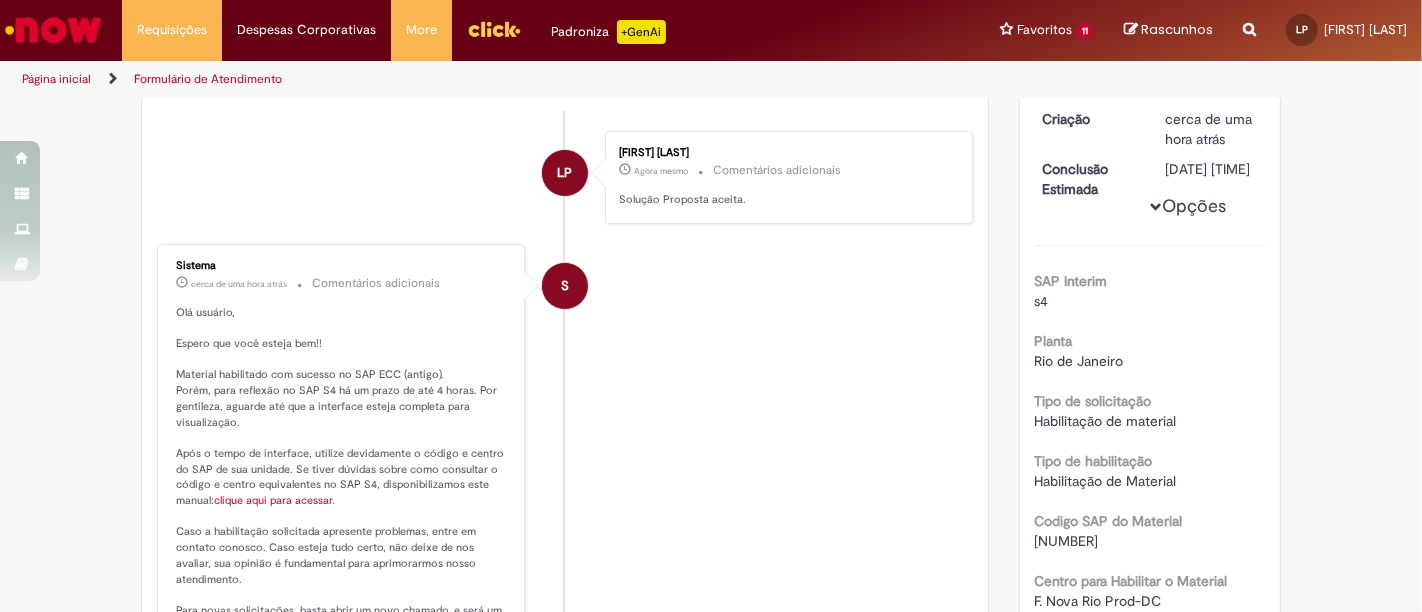 scroll, scrollTop: 0, scrollLeft: 0, axis: both 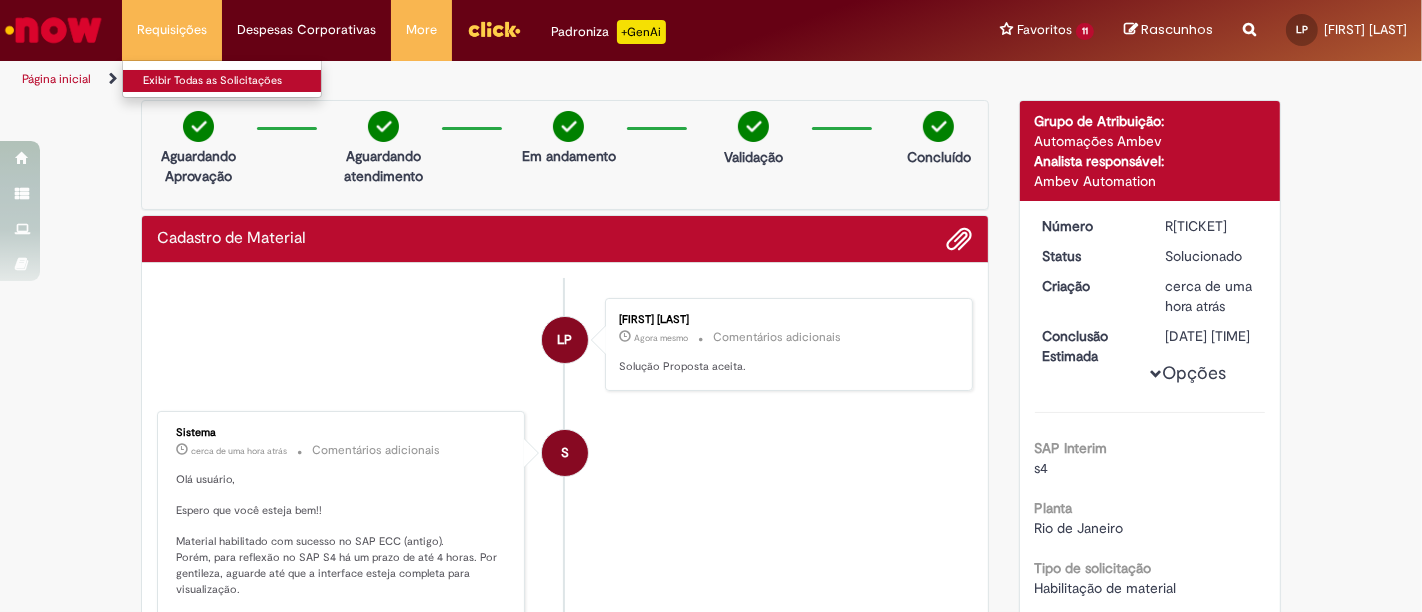click on "Exibir Todas as Solicitações" at bounding box center (233, 81) 